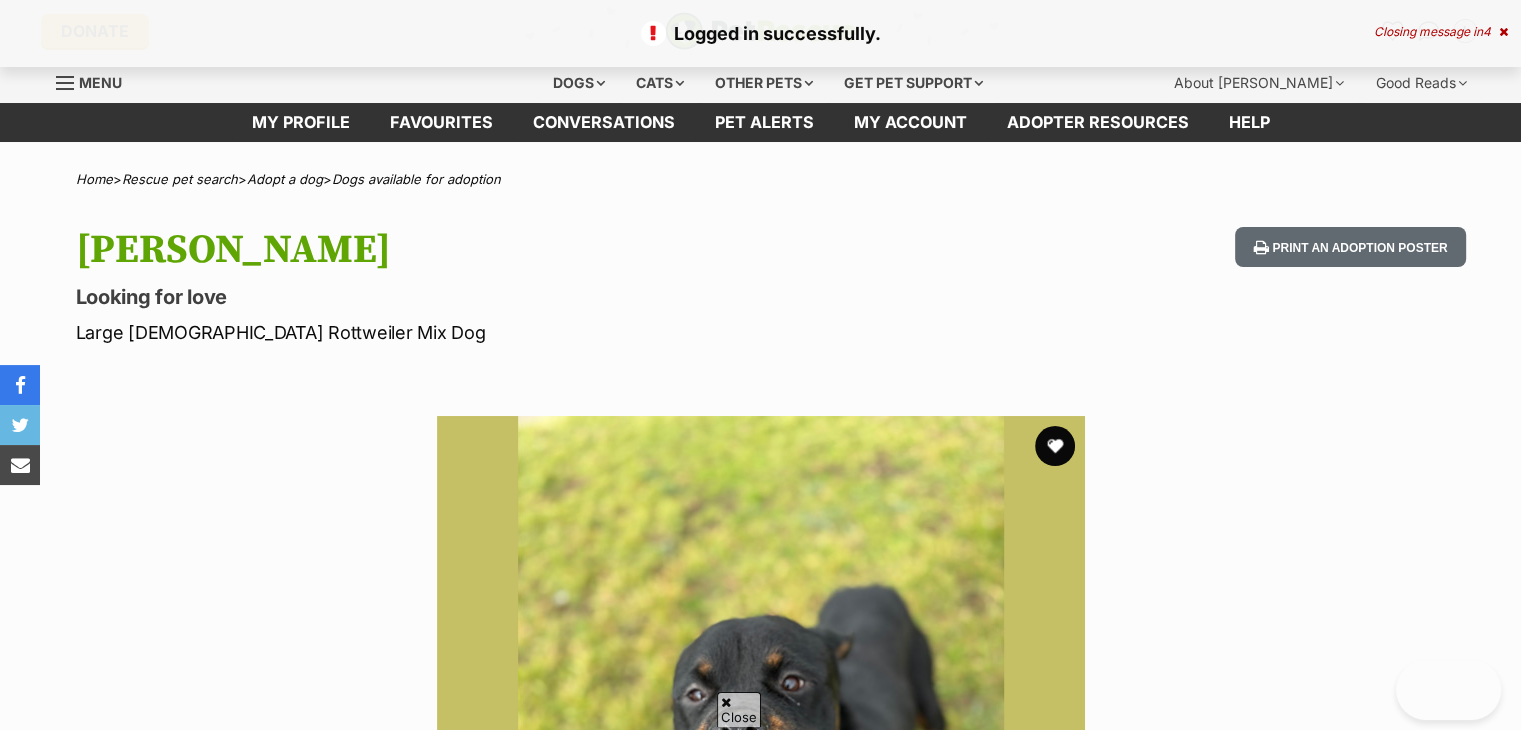 scroll, scrollTop: 584, scrollLeft: 0, axis: vertical 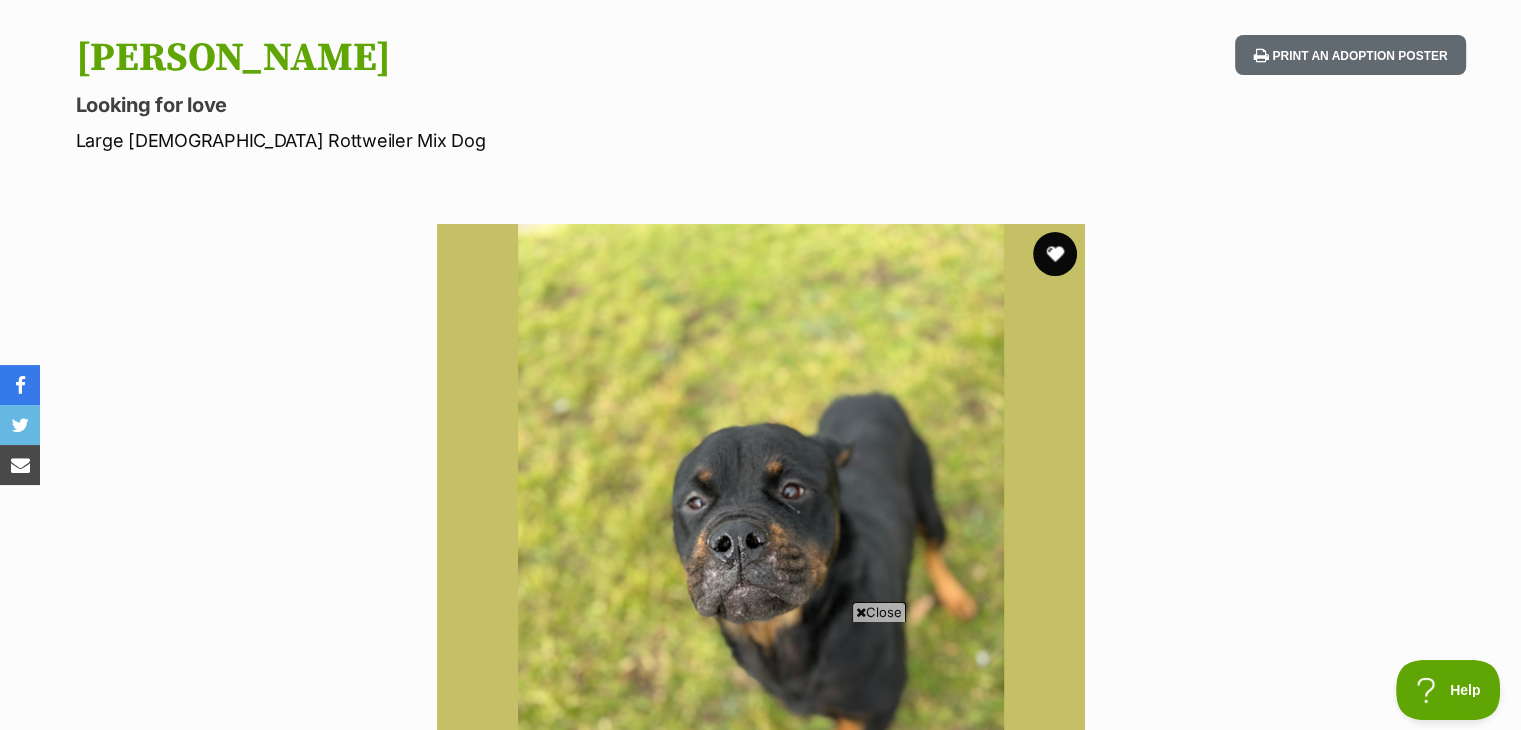 click at bounding box center (1055, 254) 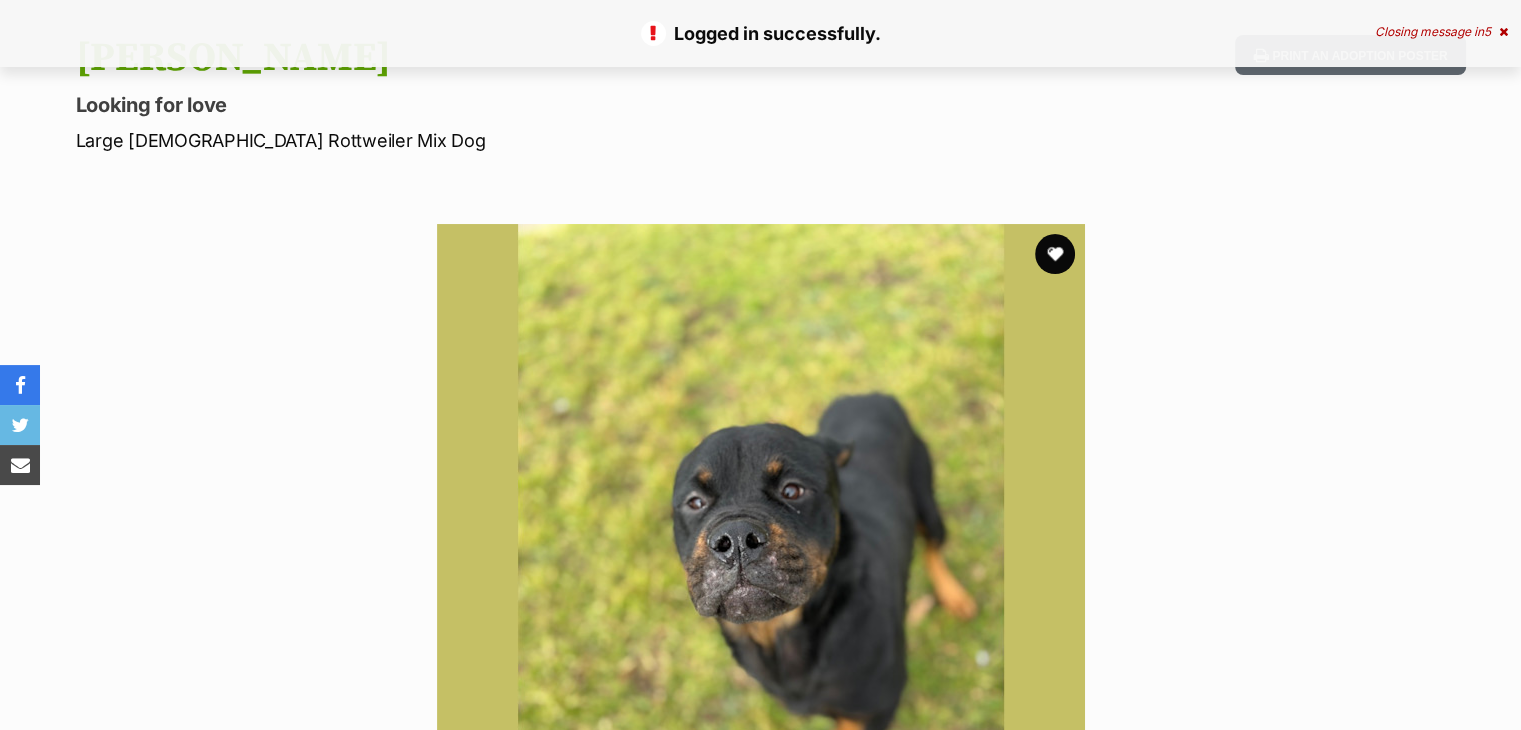 scroll, scrollTop: 192, scrollLeft: 0, axis: vertical 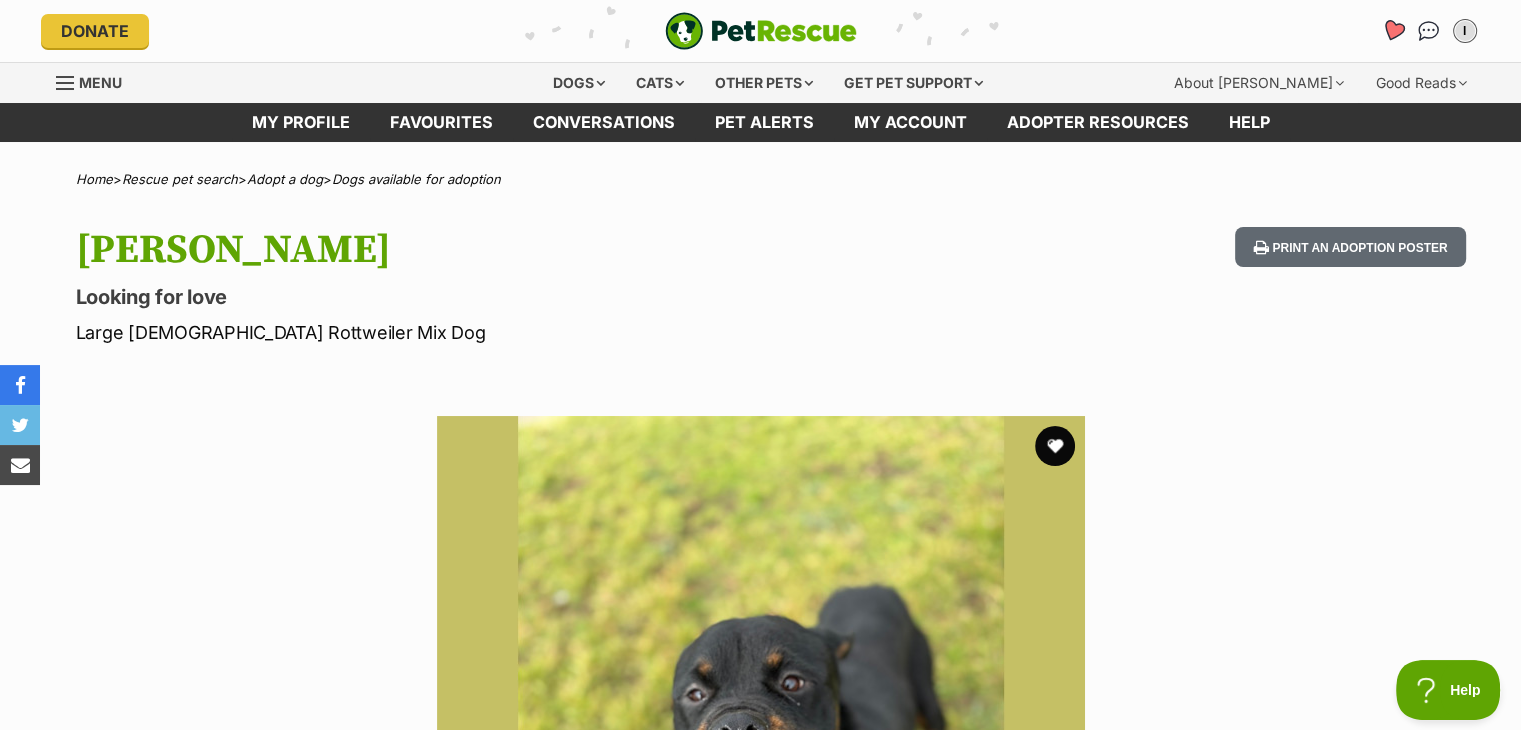 click 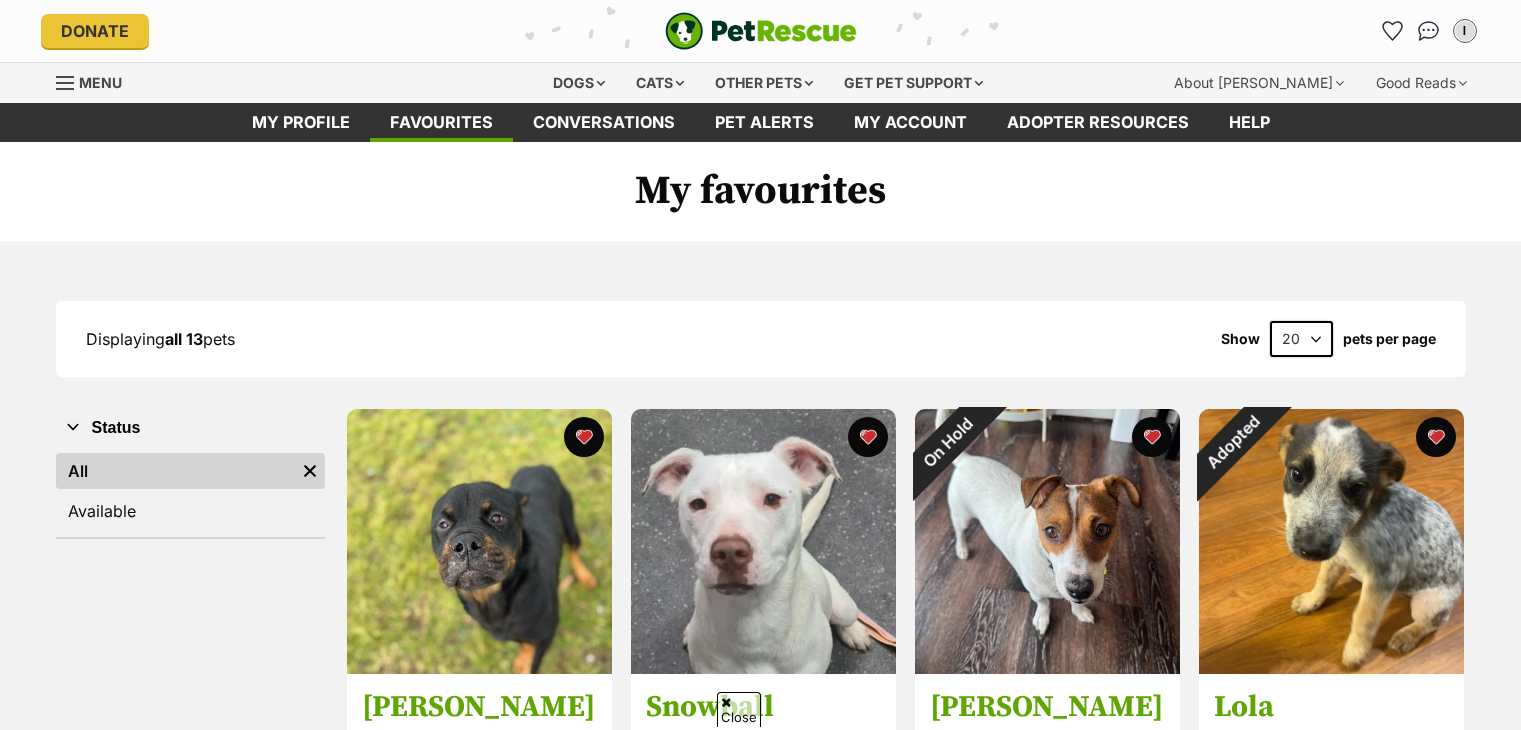 scroll, scrollTop: 118, scrollLeft: 0, axis: vertical 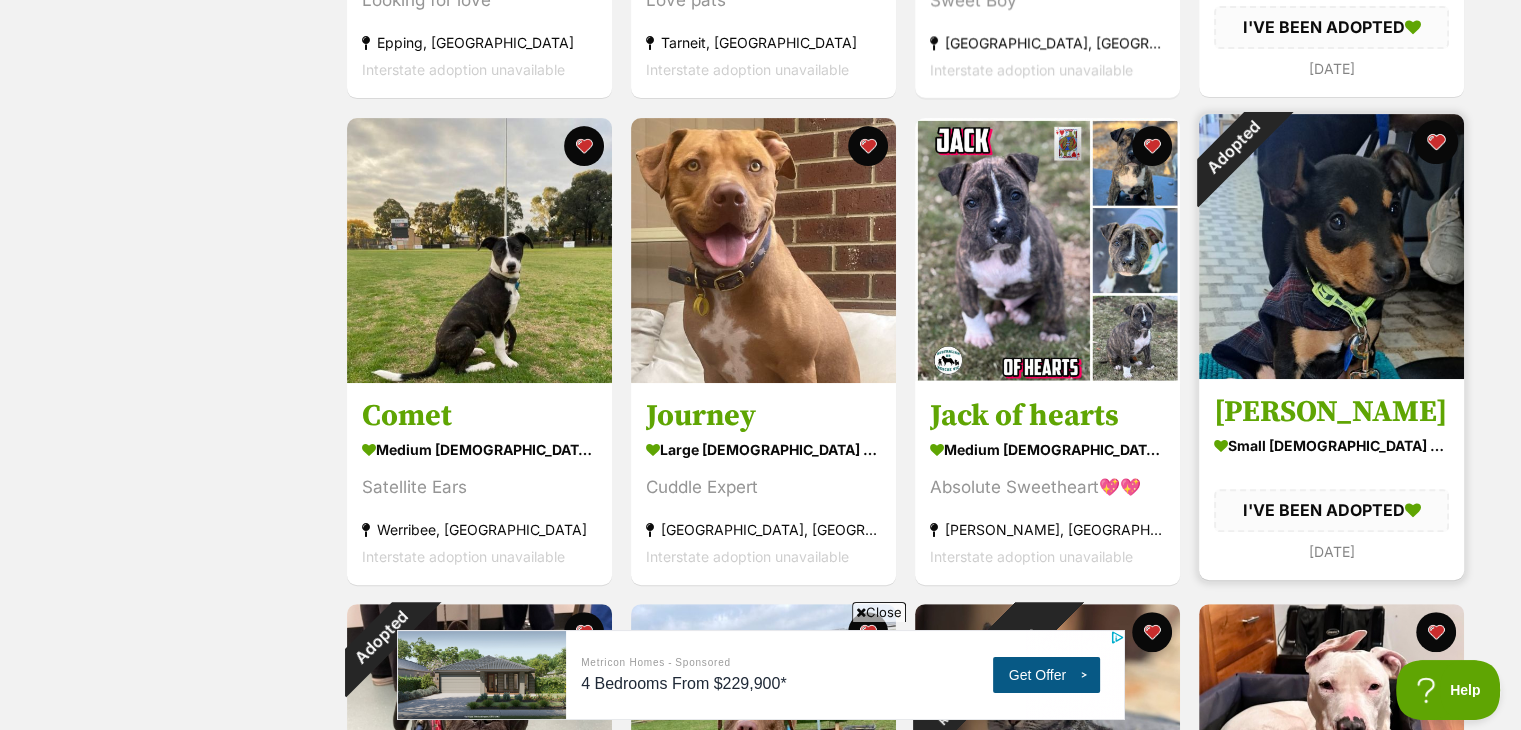 click at bounding box center [1436, 142] 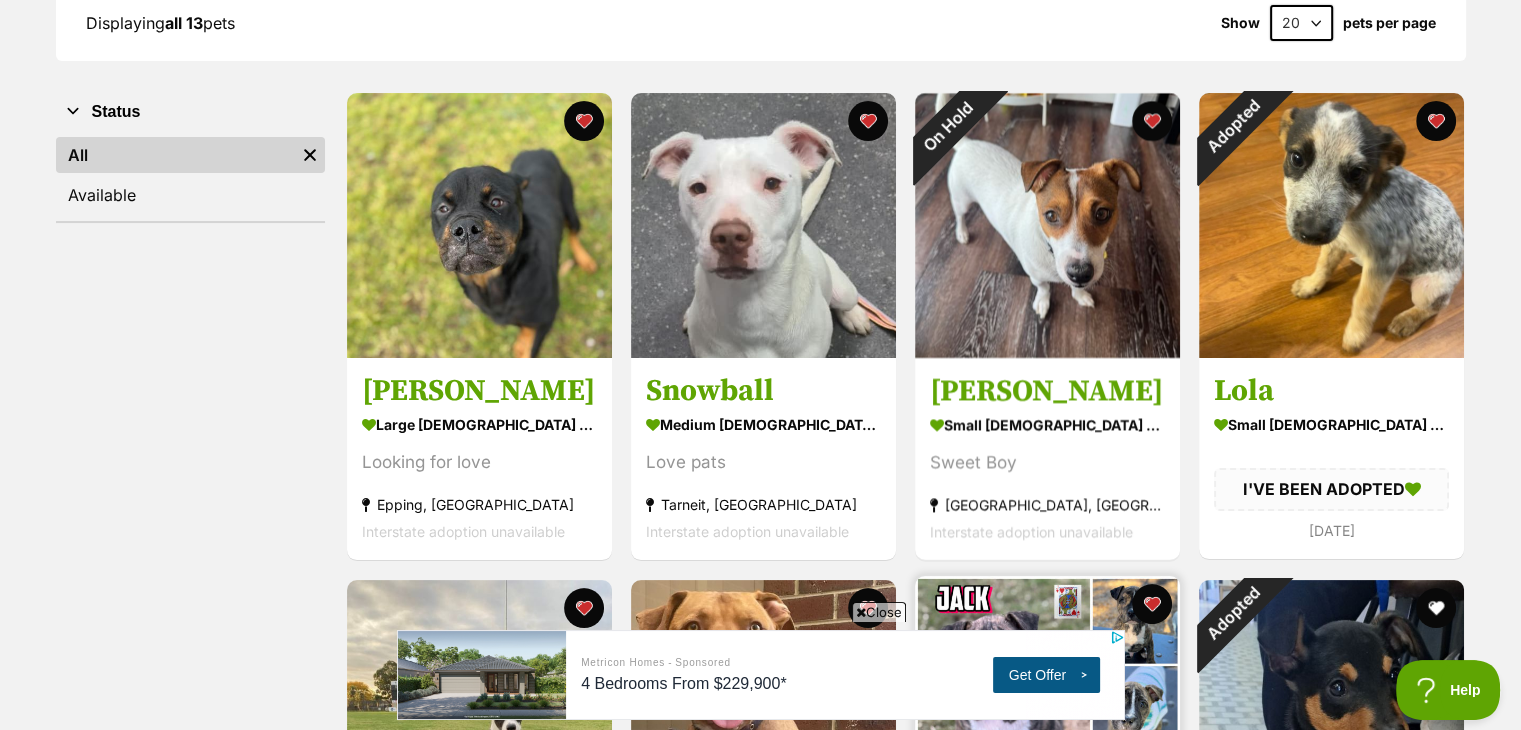 scroll, scrollTop: 0, scrollLeft: 0, axis: both 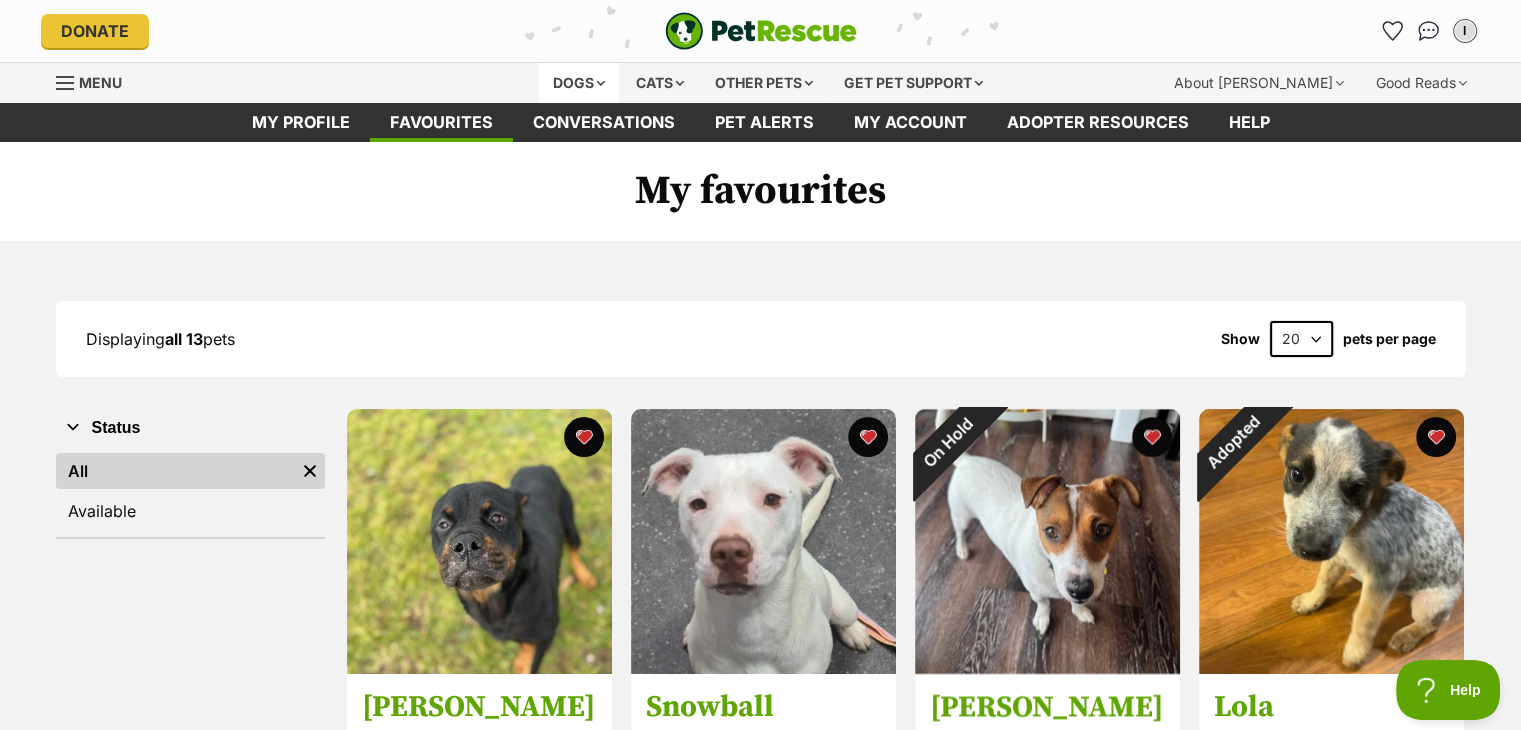 click on "Dogs" at bounding box center [579, 83] 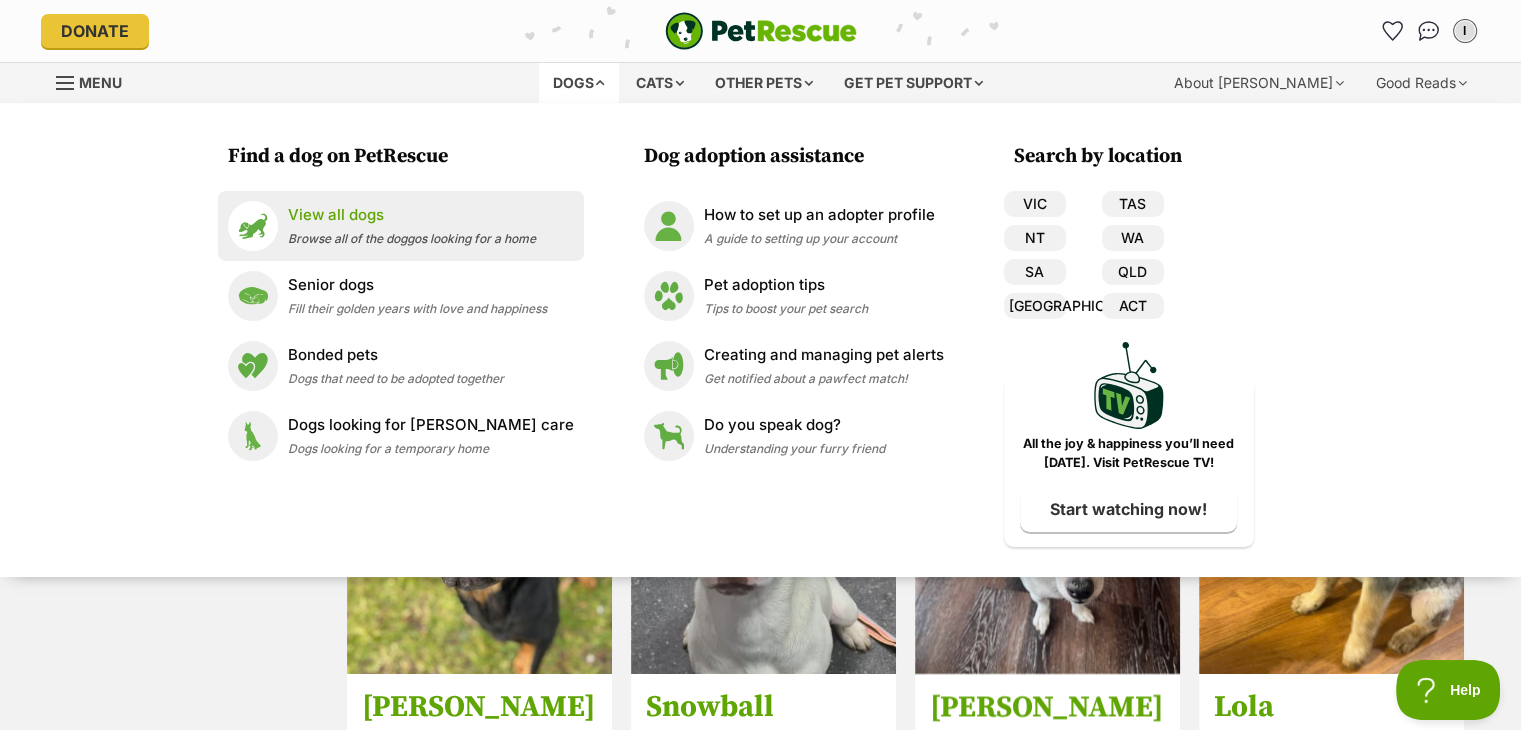 click on "Browse all of the doggos looking for a home" at bounding box center [412, 238] 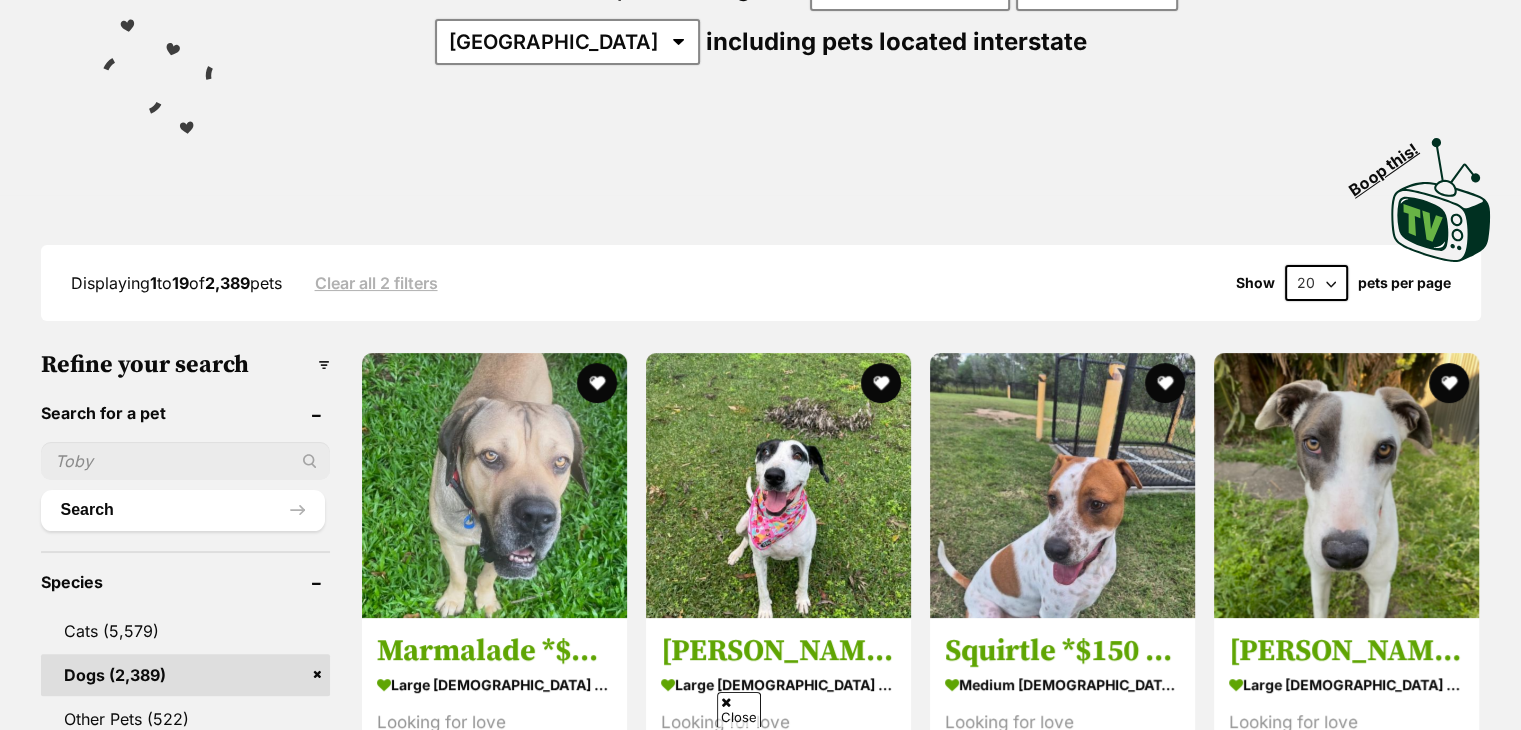 scroll, scrollTop: 0, scrollLeft: 0, axis: both 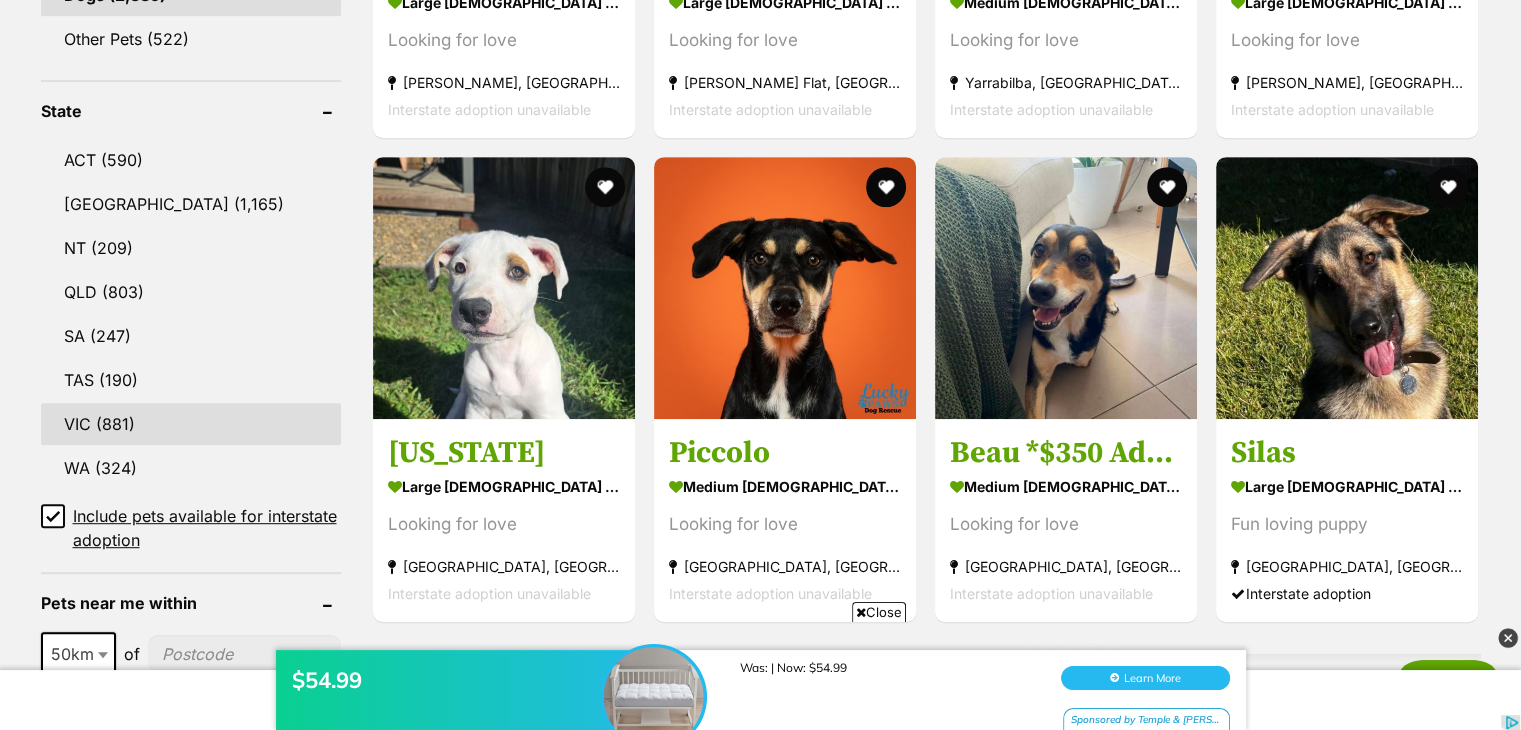 click on "VIC (881)" at bounding box center (191, 424) 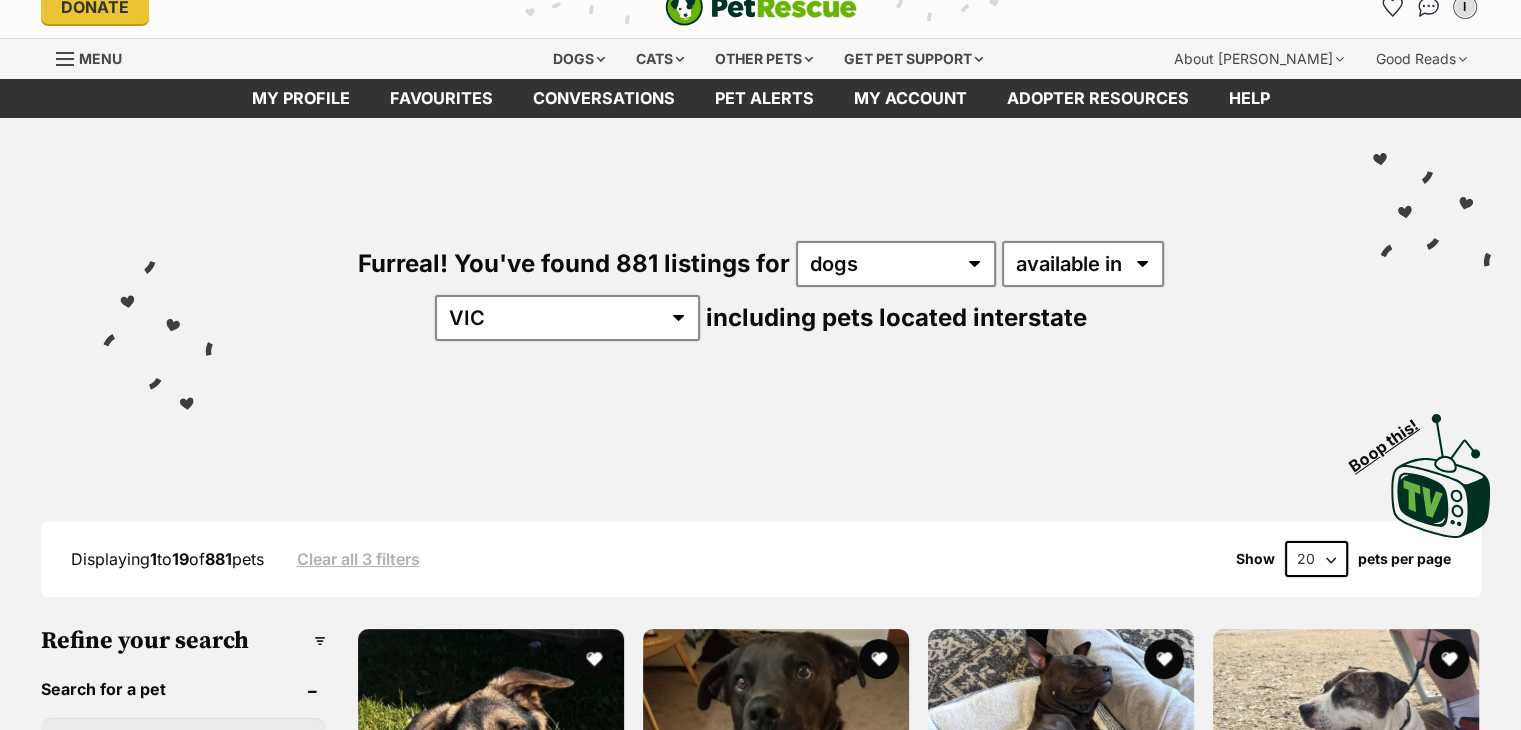 scroll, scrollTop: 90, scrollLeft: 0, axis: vertical 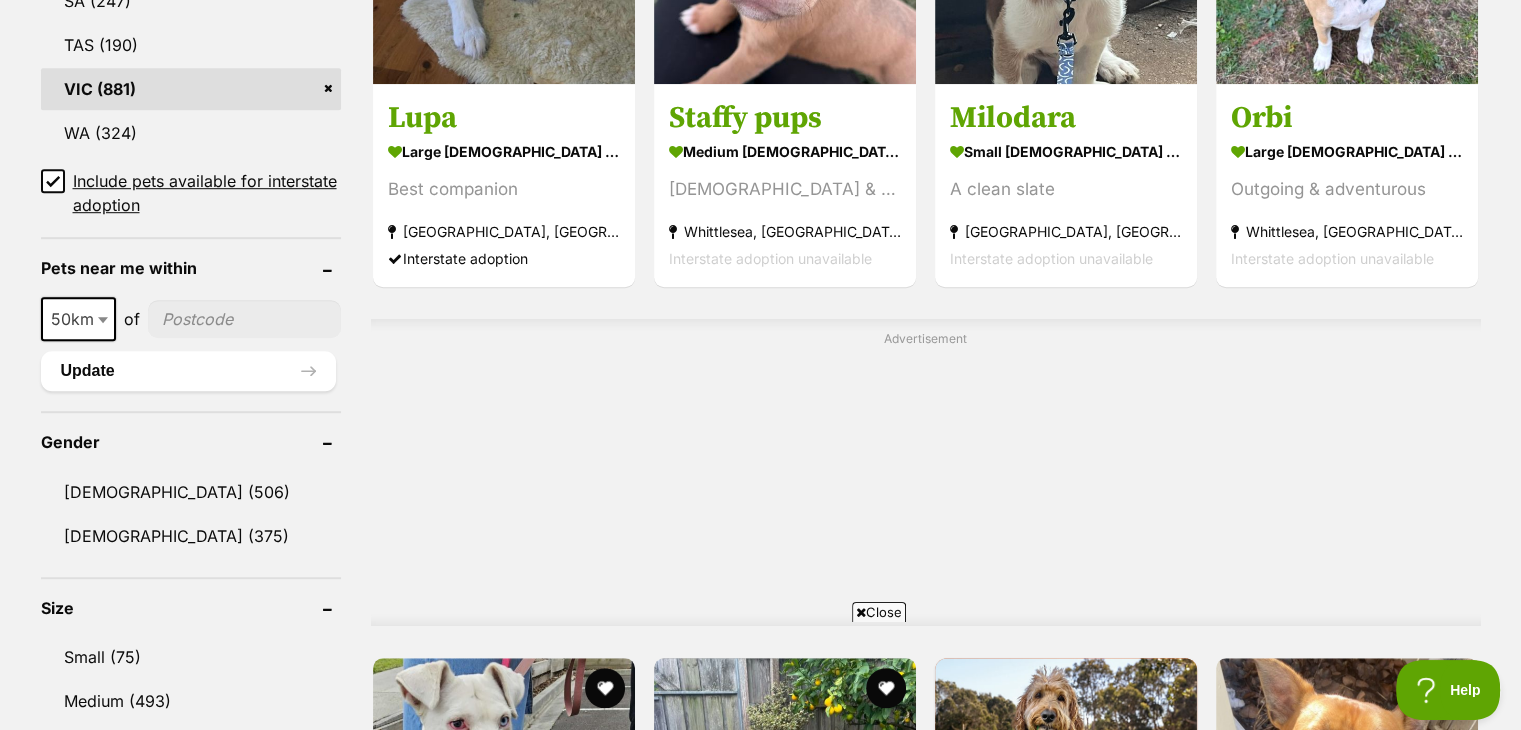 click on "50km" at bounding box center (78, 319) 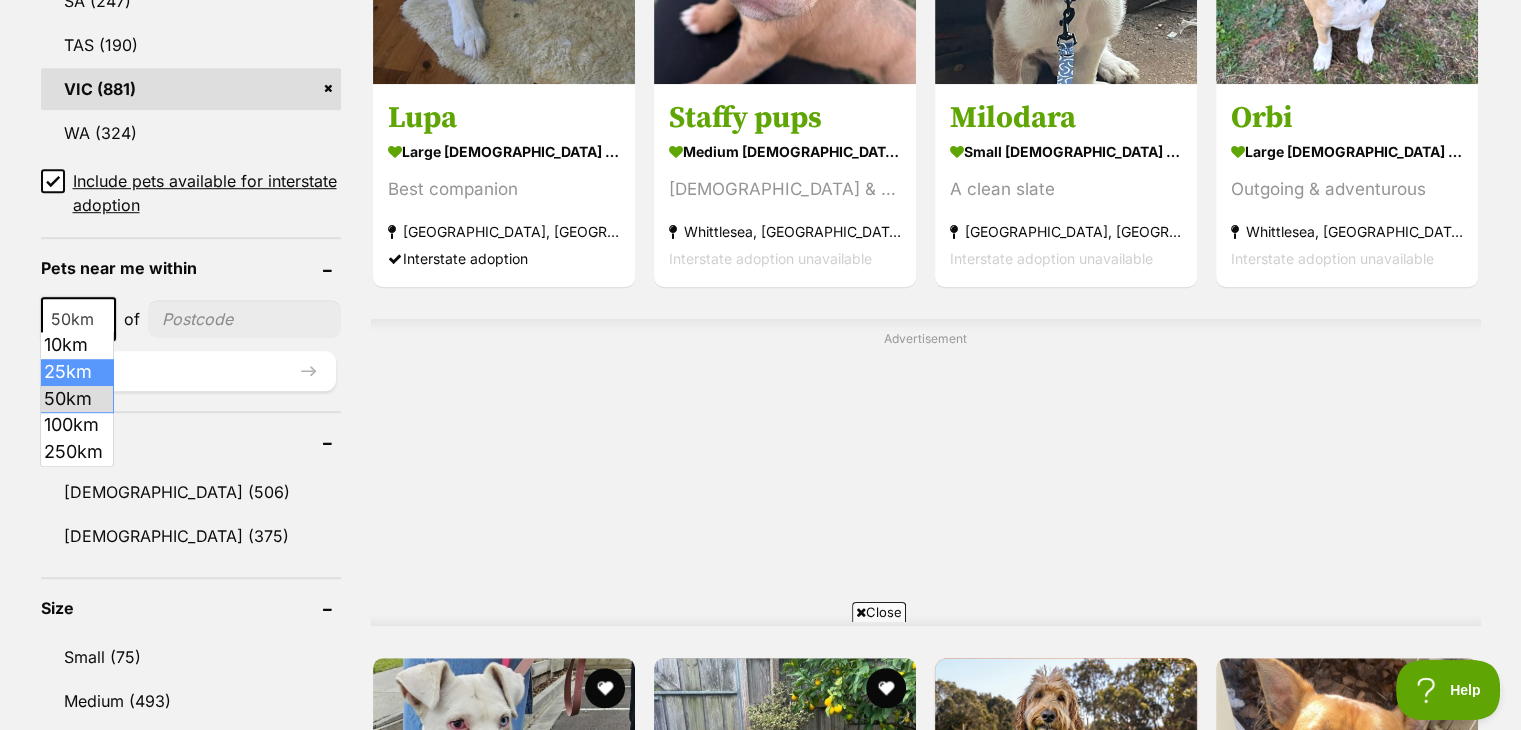 select on "25" 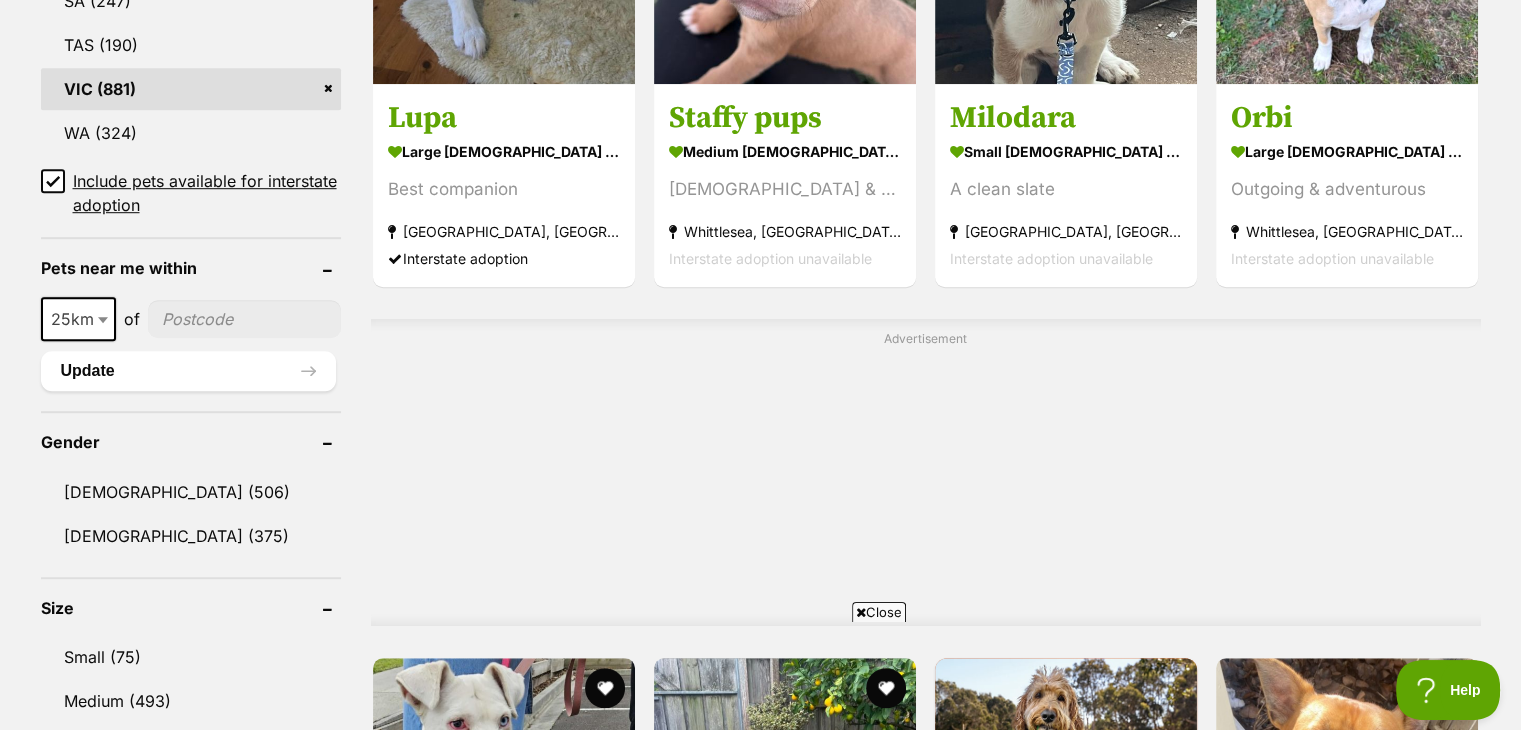 click at bounding box center (244, 319) 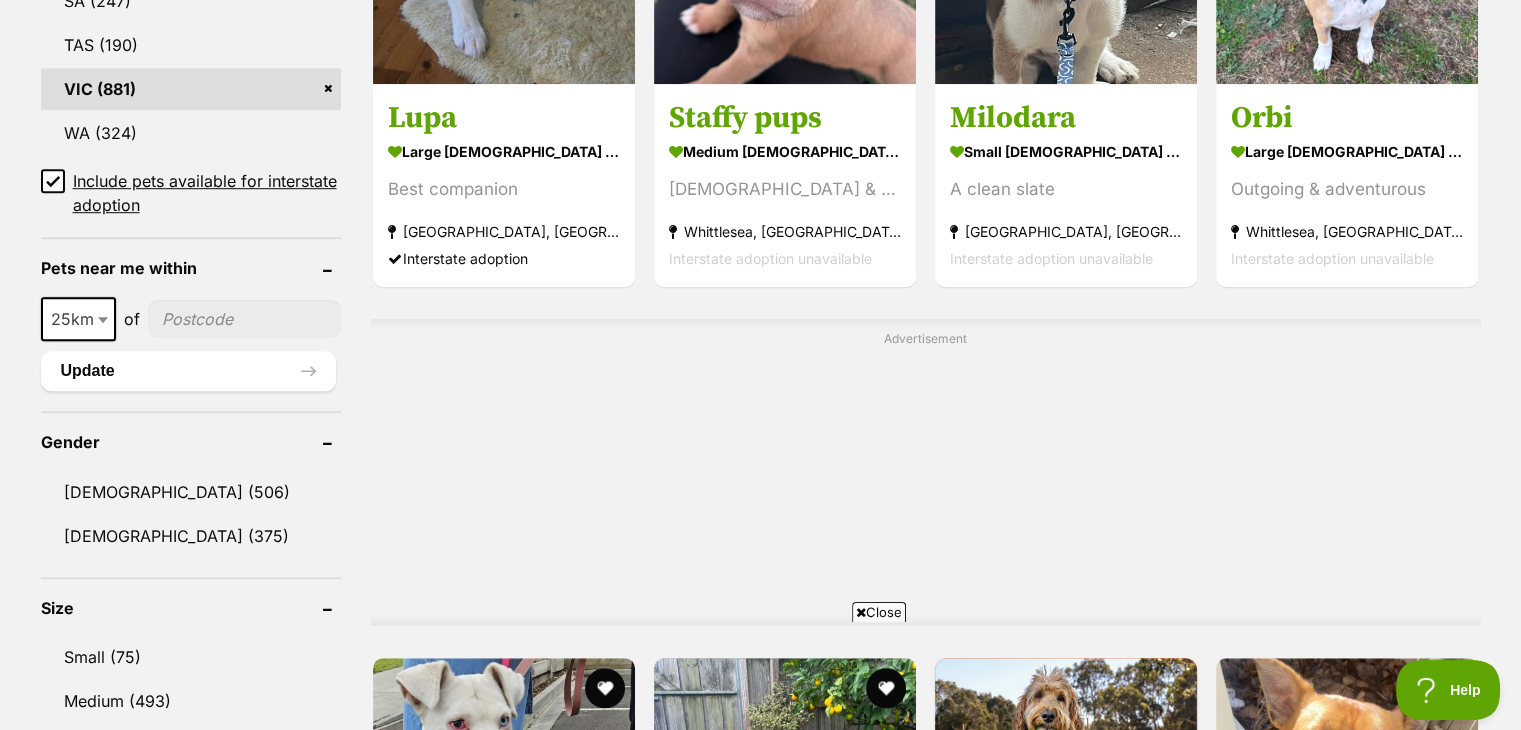 type on "3011" 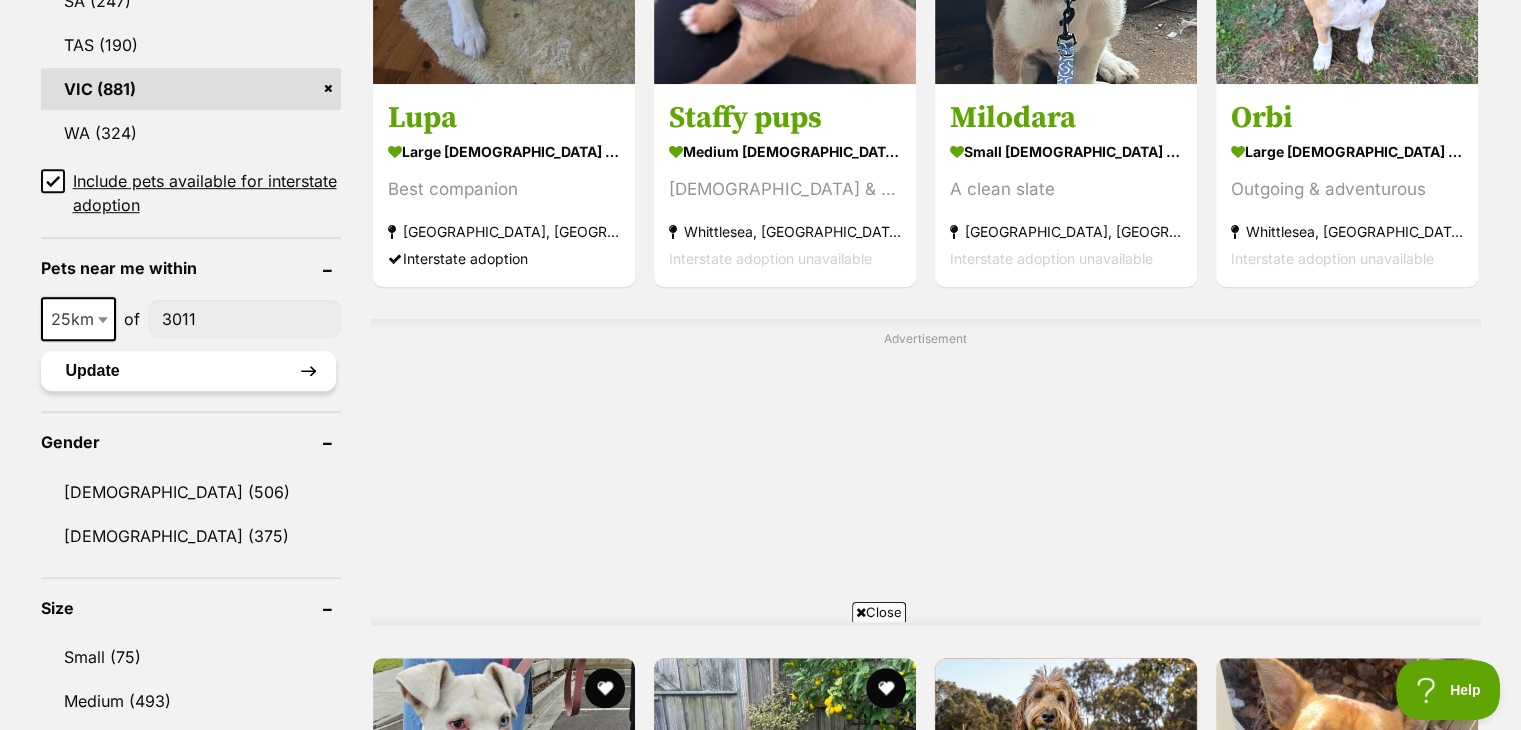 click on "Update" at bounding box center (188, 371) 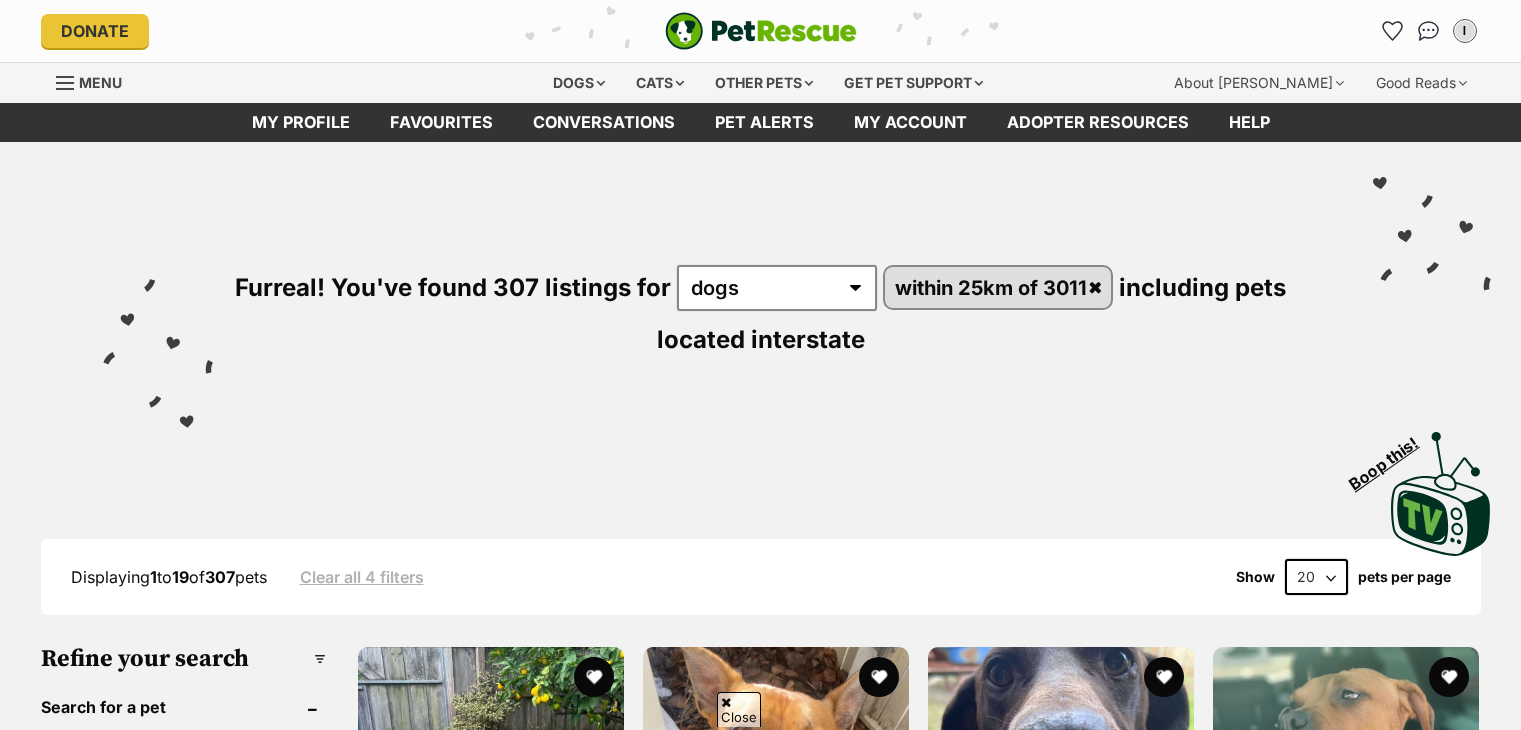 scroll, scrollTop: 951, scrollLeft: 0, axis: vertical 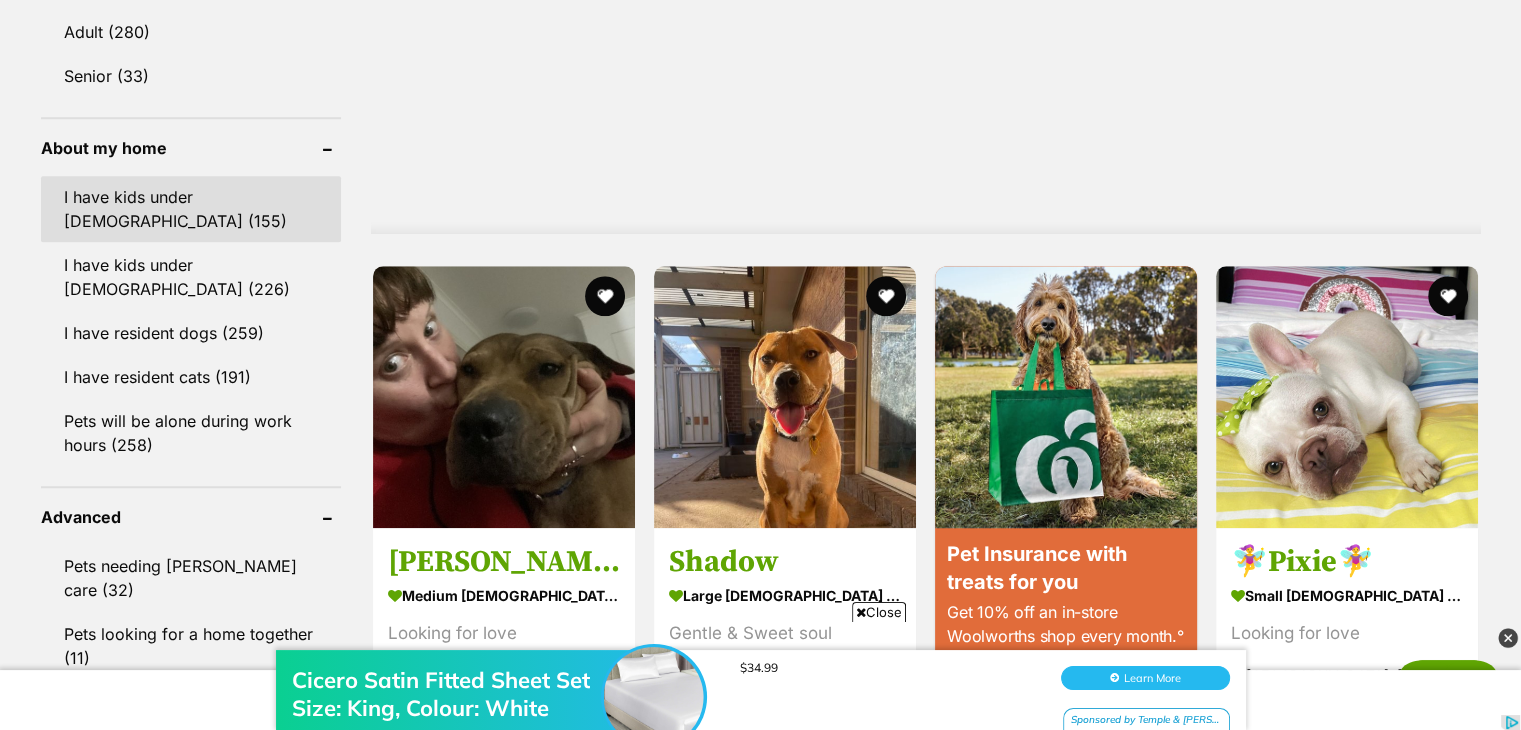 click on "I have kids under [DEMOGRAPHIC_DATA] (155)" at bounding box center (191, 209) 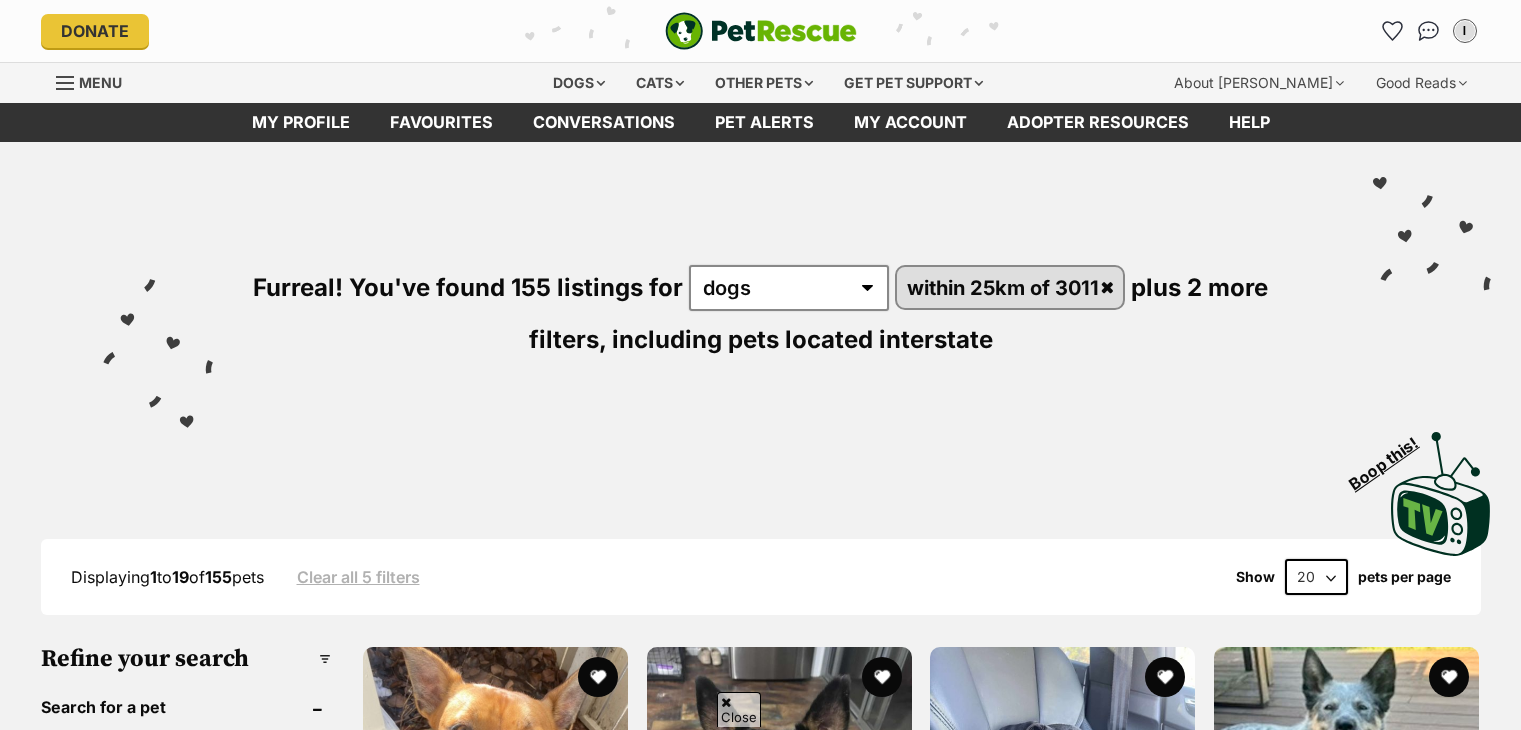 scroll, scrollTop: 512, scrollLeft: 0, axis: vertical 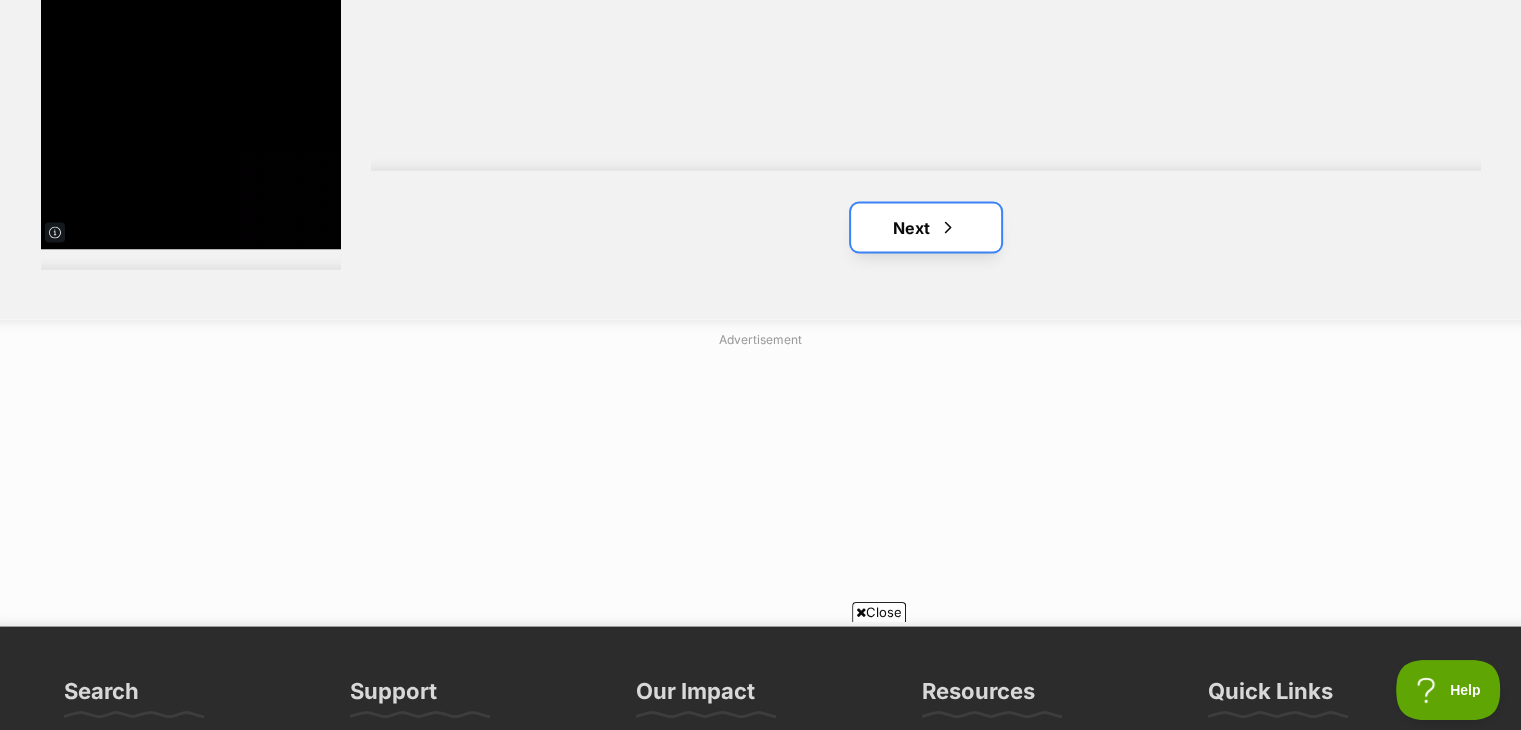 click on "Next" at bounding box center [926, 227] 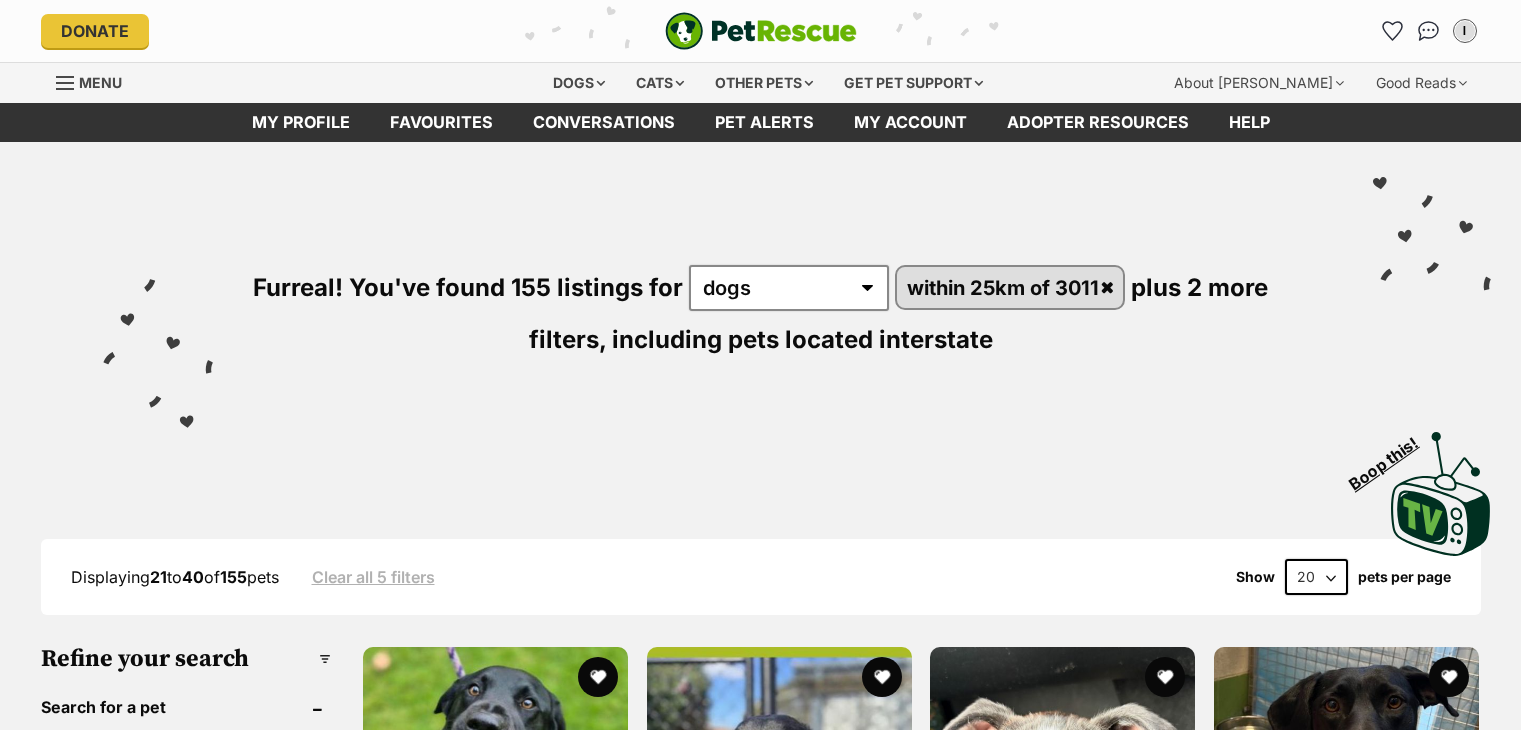 scroll, scrollTop: 0, scrollLeft: 0, axis: both 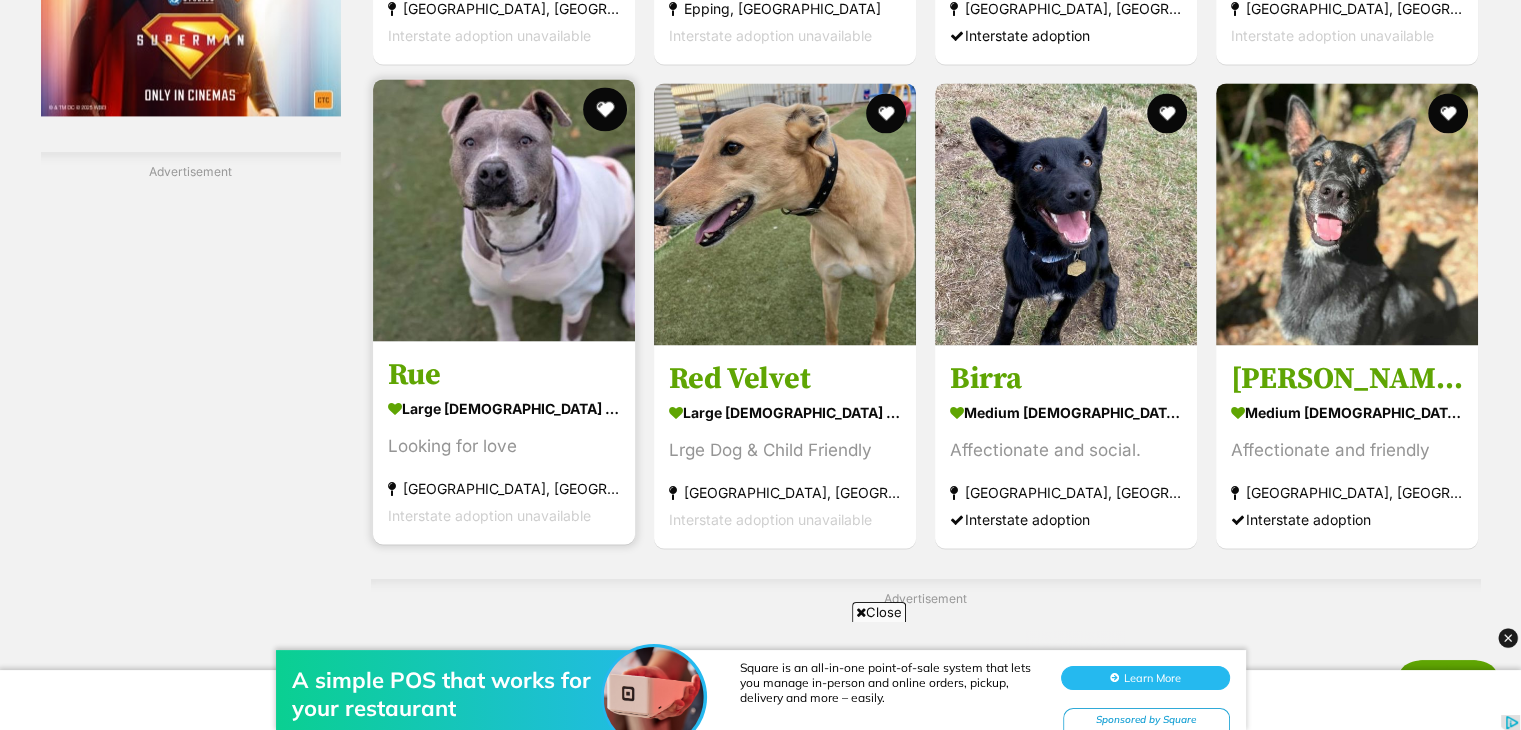 click at bounding box center (605, 109) 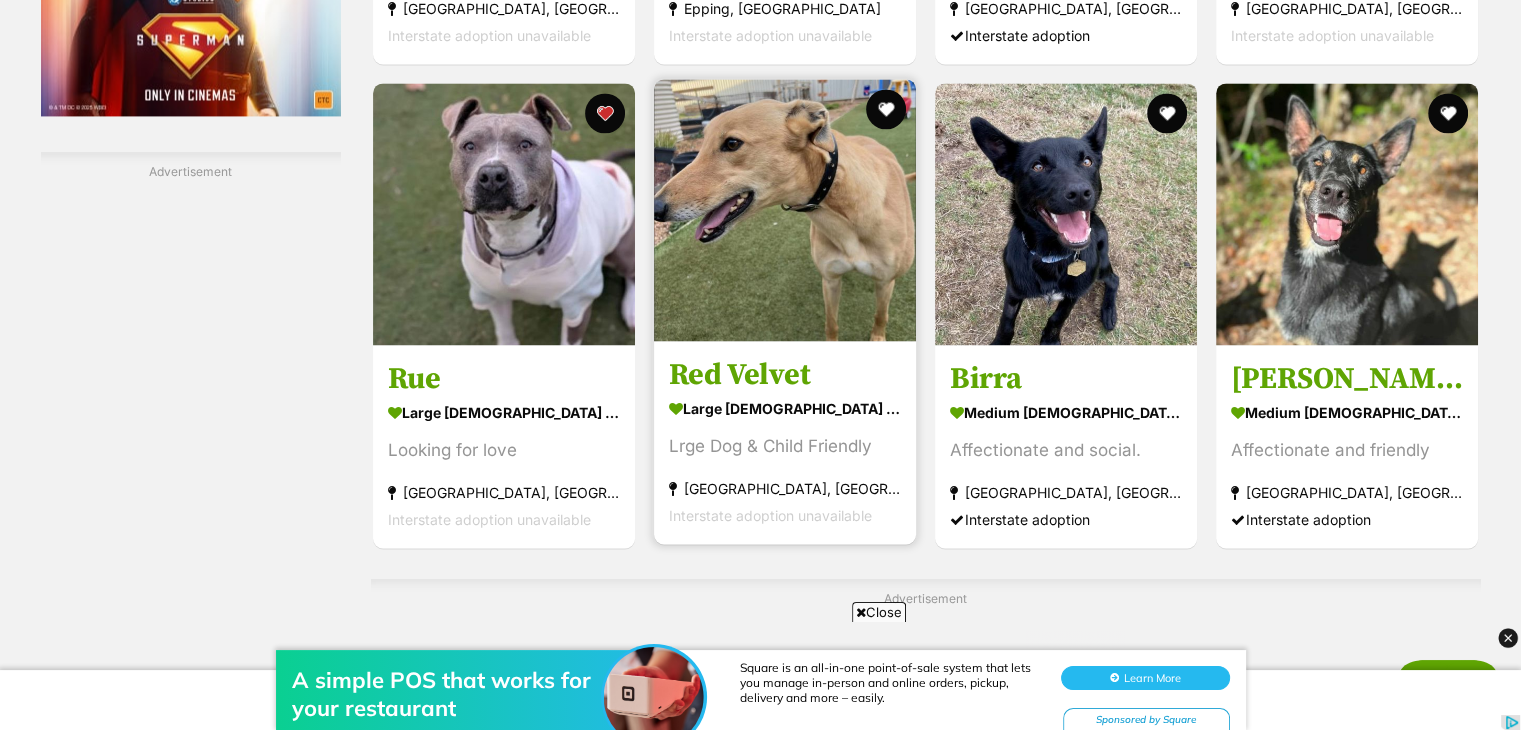 scroll, scrollTop: 3671, scrollLeft: 0, axis: vertical 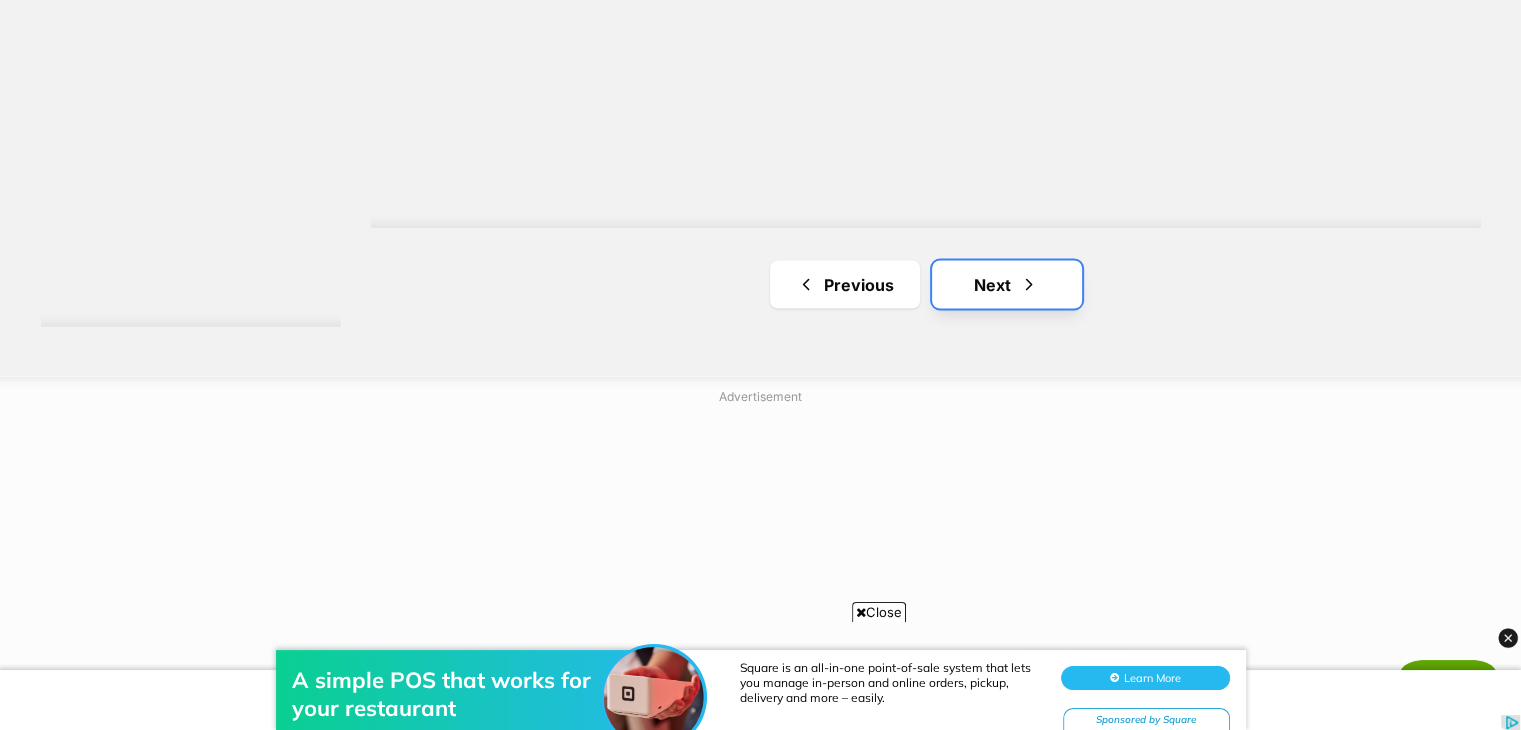 click on "Next" at bounding box center (1007, 284) 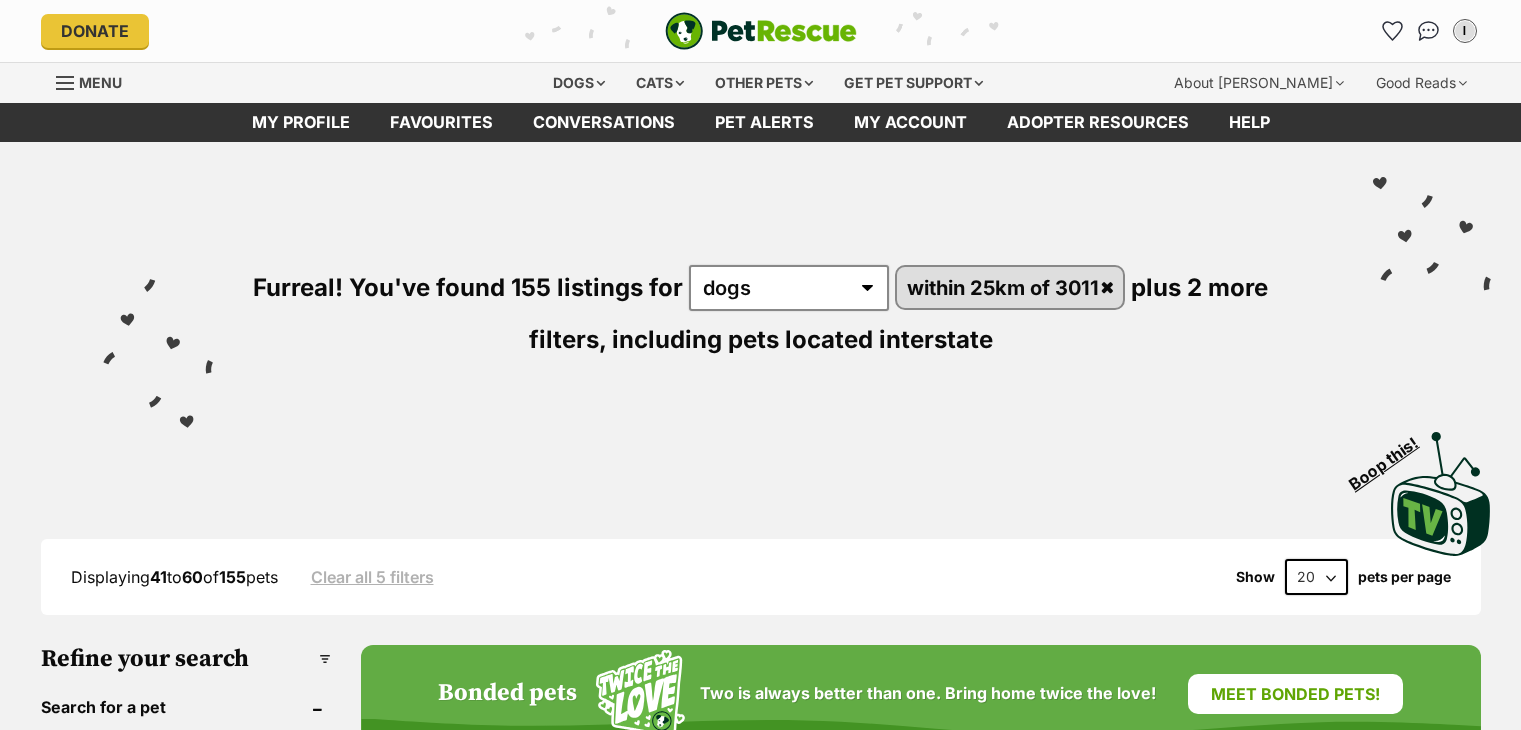 scroll, scrollTop: 0, scrollLeft: 0, axis: both 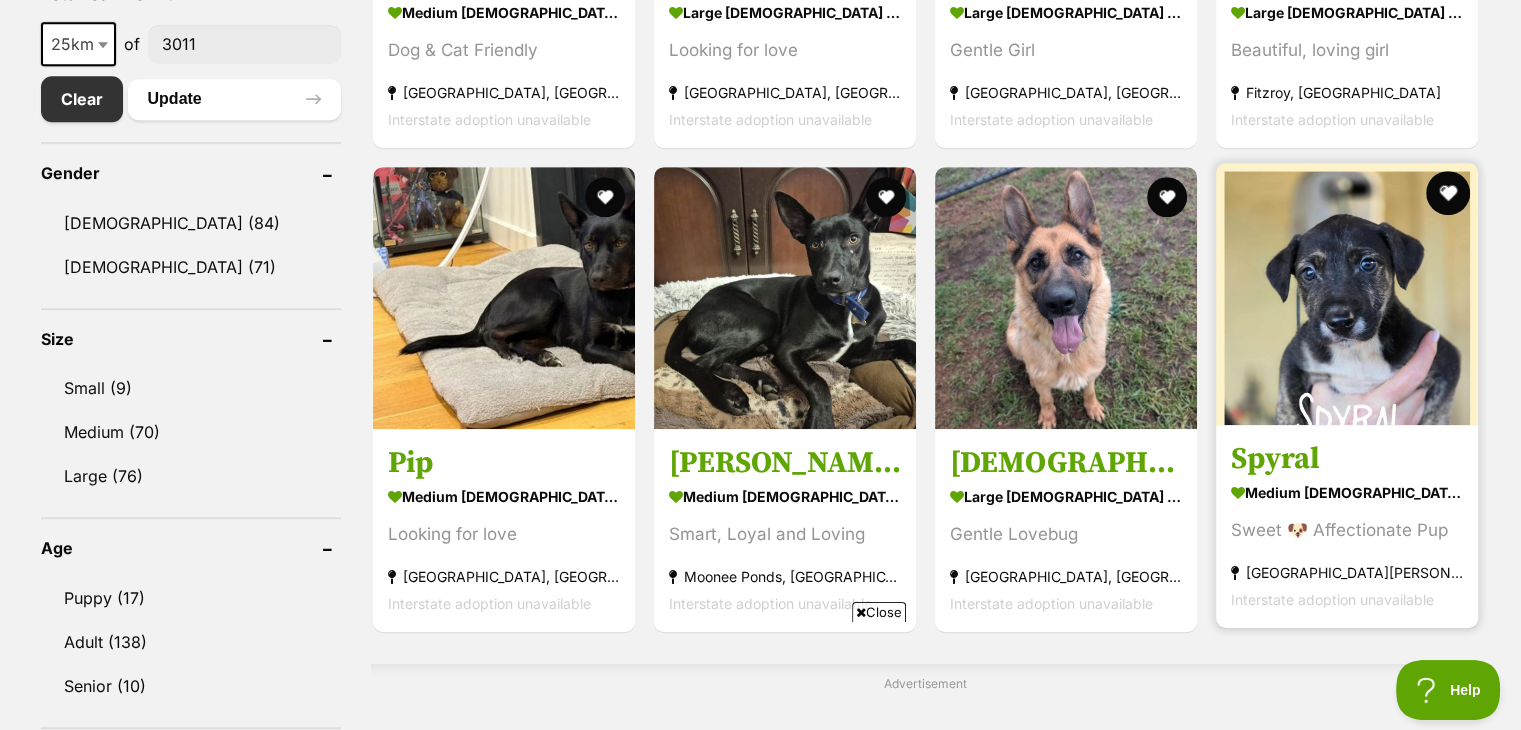 click at bounding box center (1449, 193) 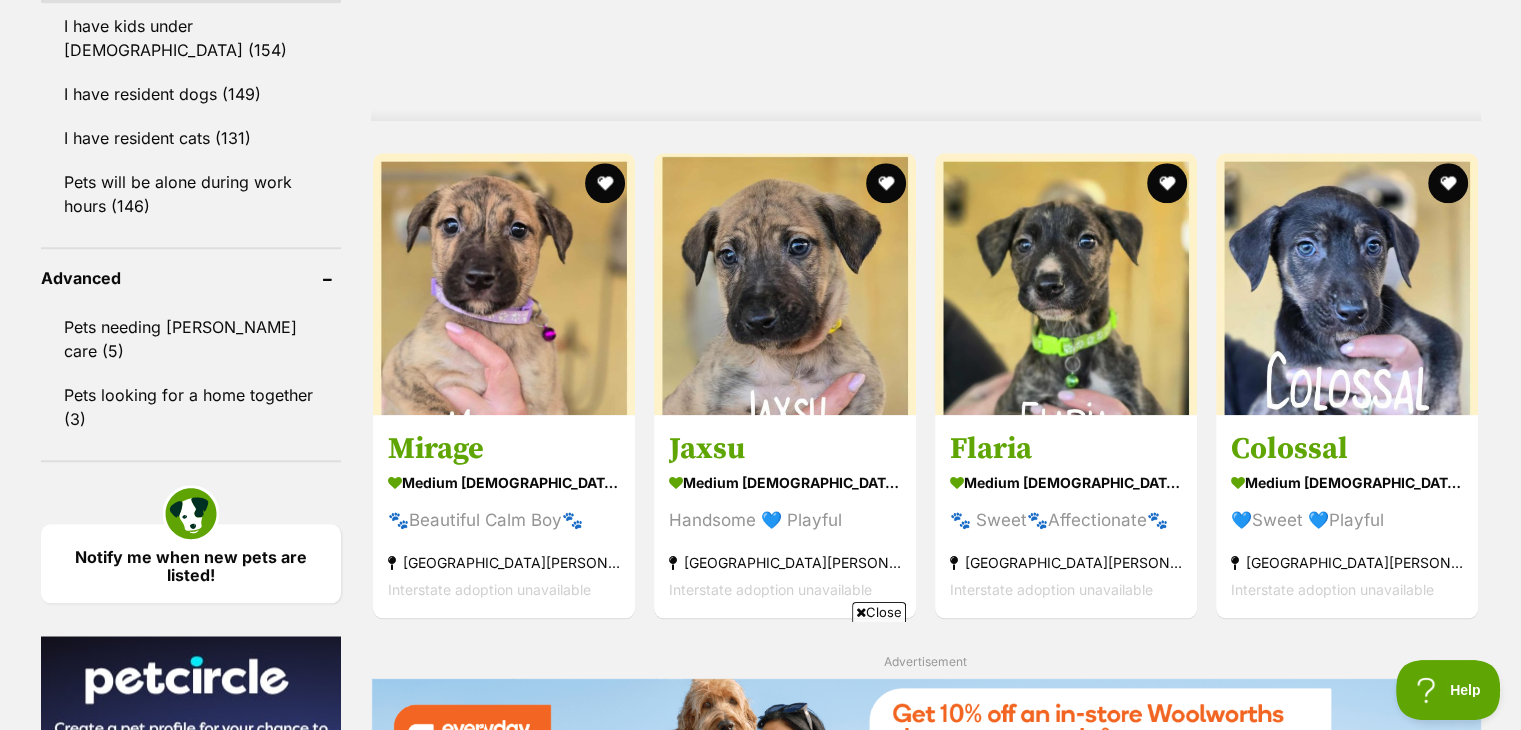 scroll, scrollTop: 1948, scrollLeft: 0, axis: vertical 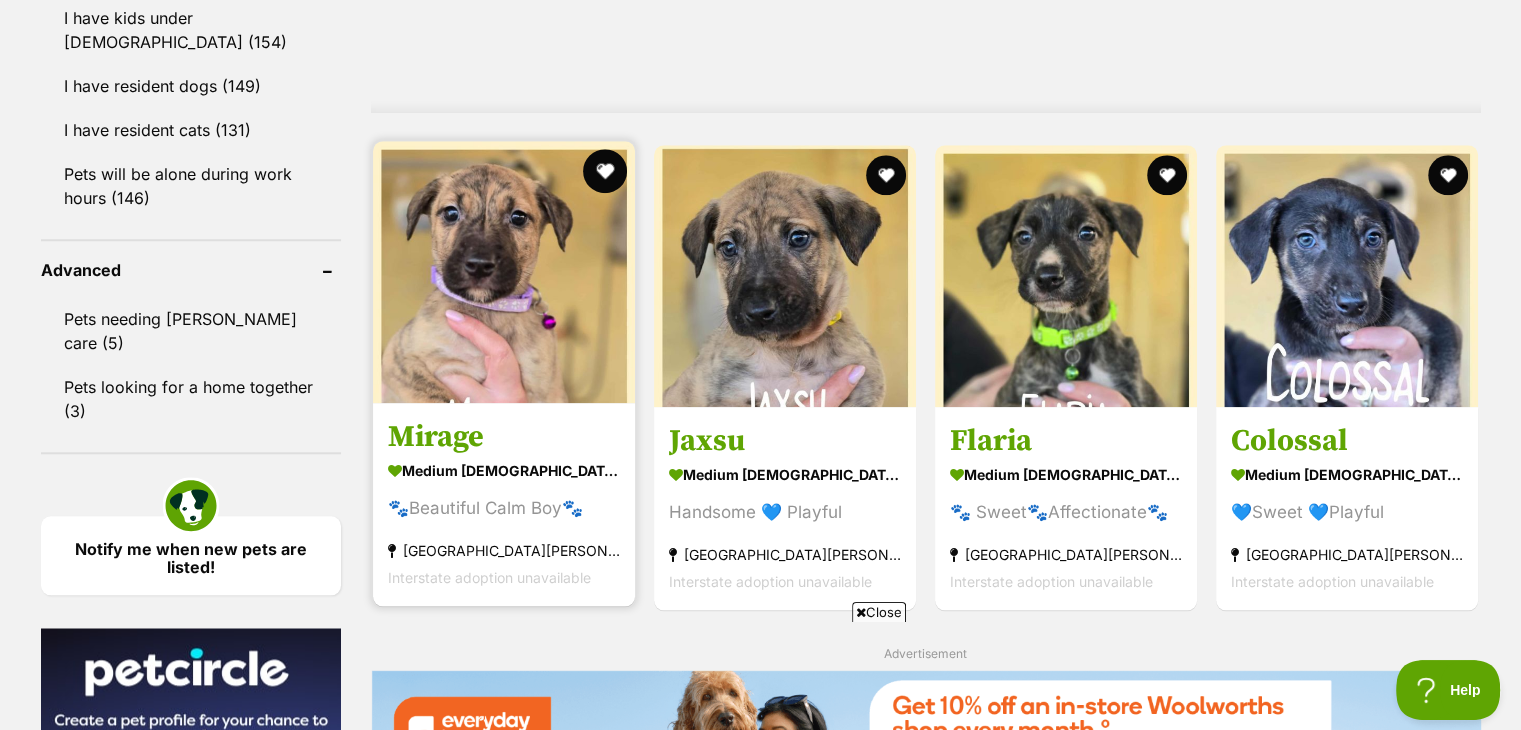 click at bounding box center [605, 171] 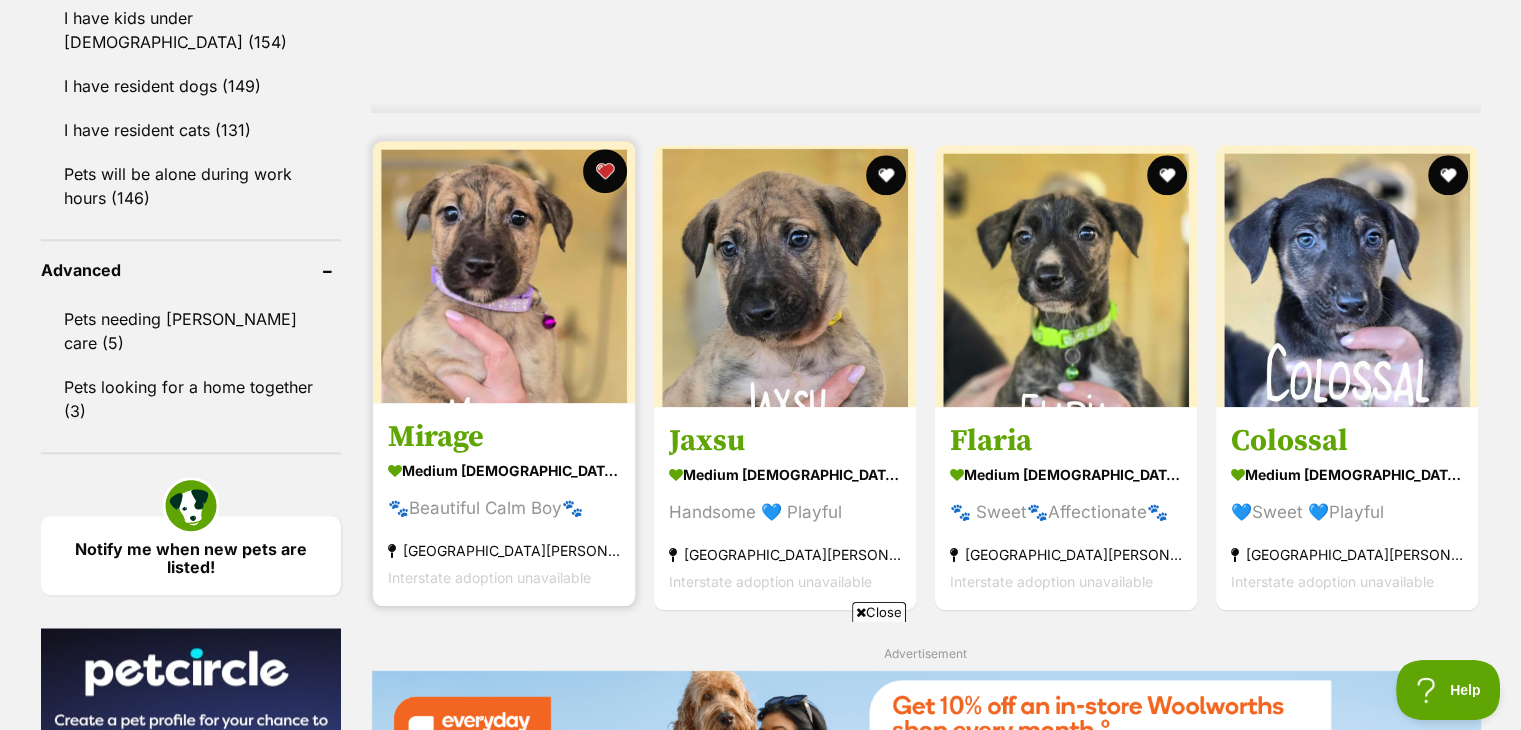 click at bounding box center (605, 171) 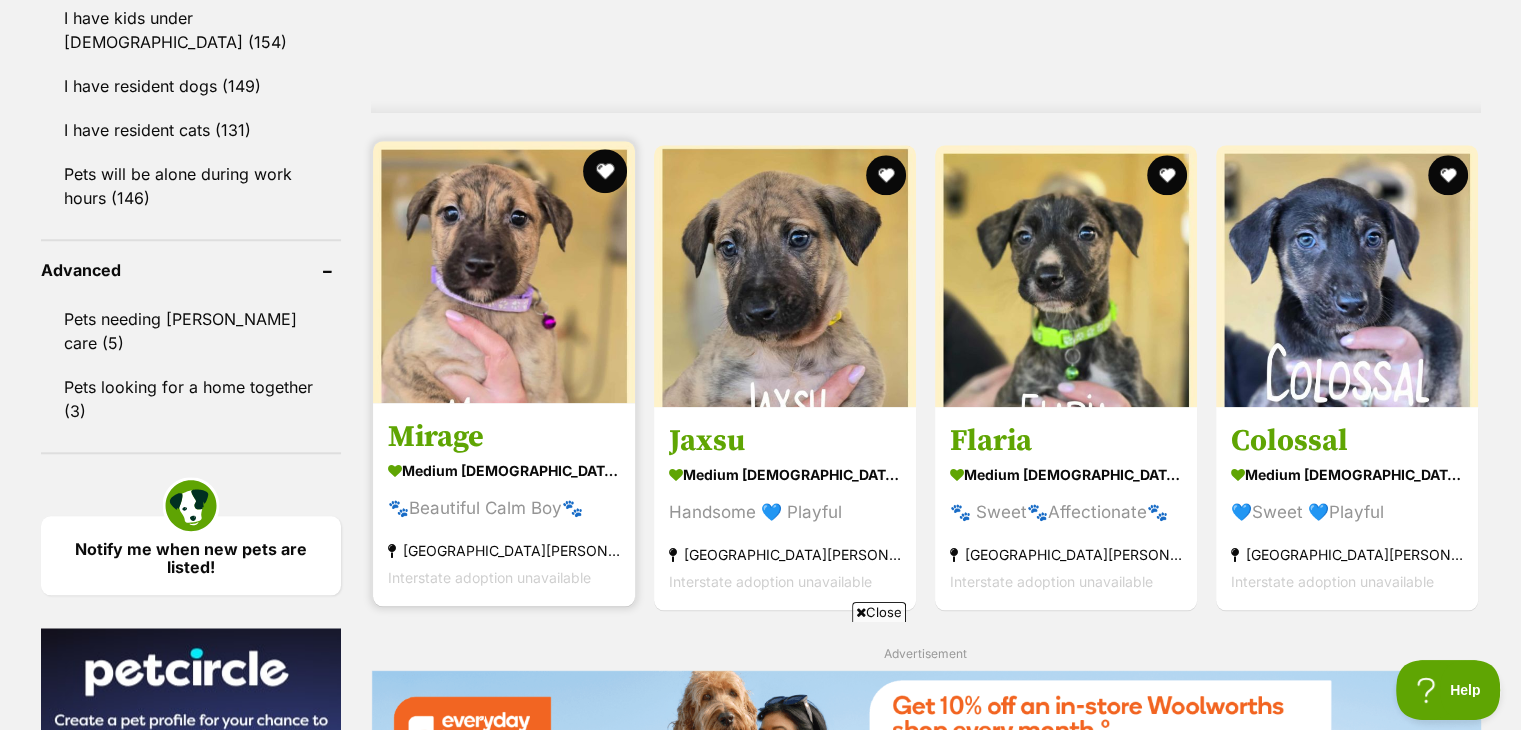 click at bounding box center [605, 171] 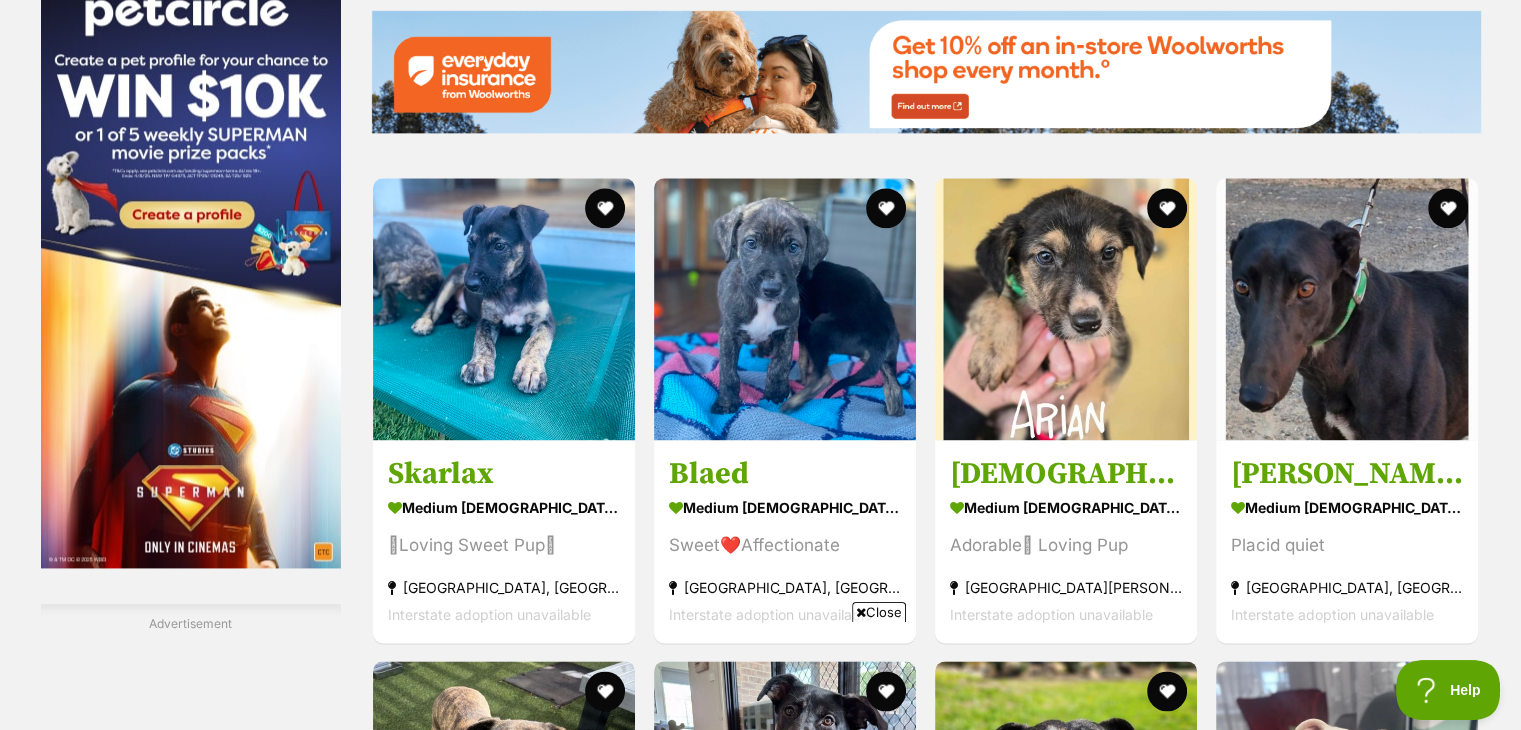 scroll, scrollTop: 2608, scrollLeft: 0, axis: vertical 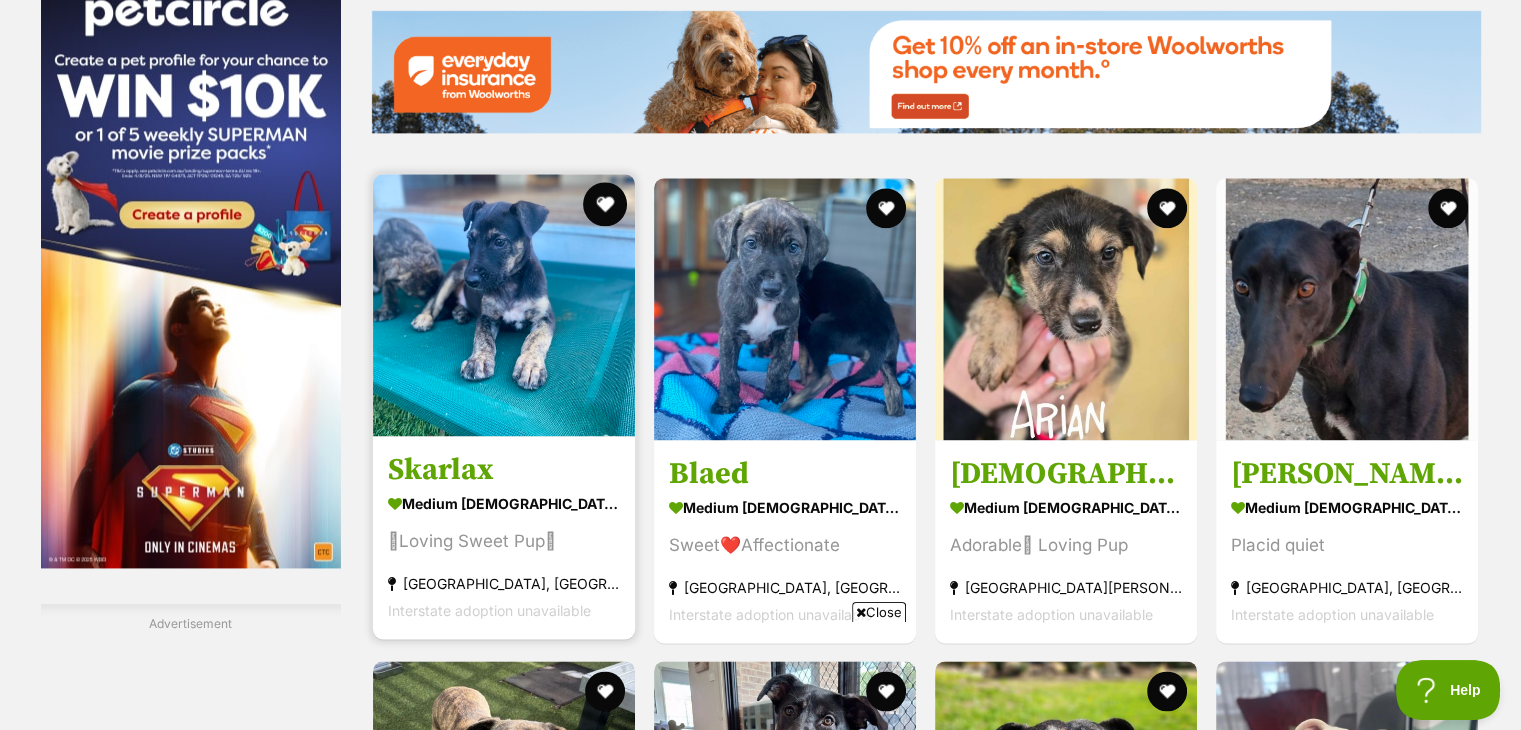 click at bounding box center [605, 204] 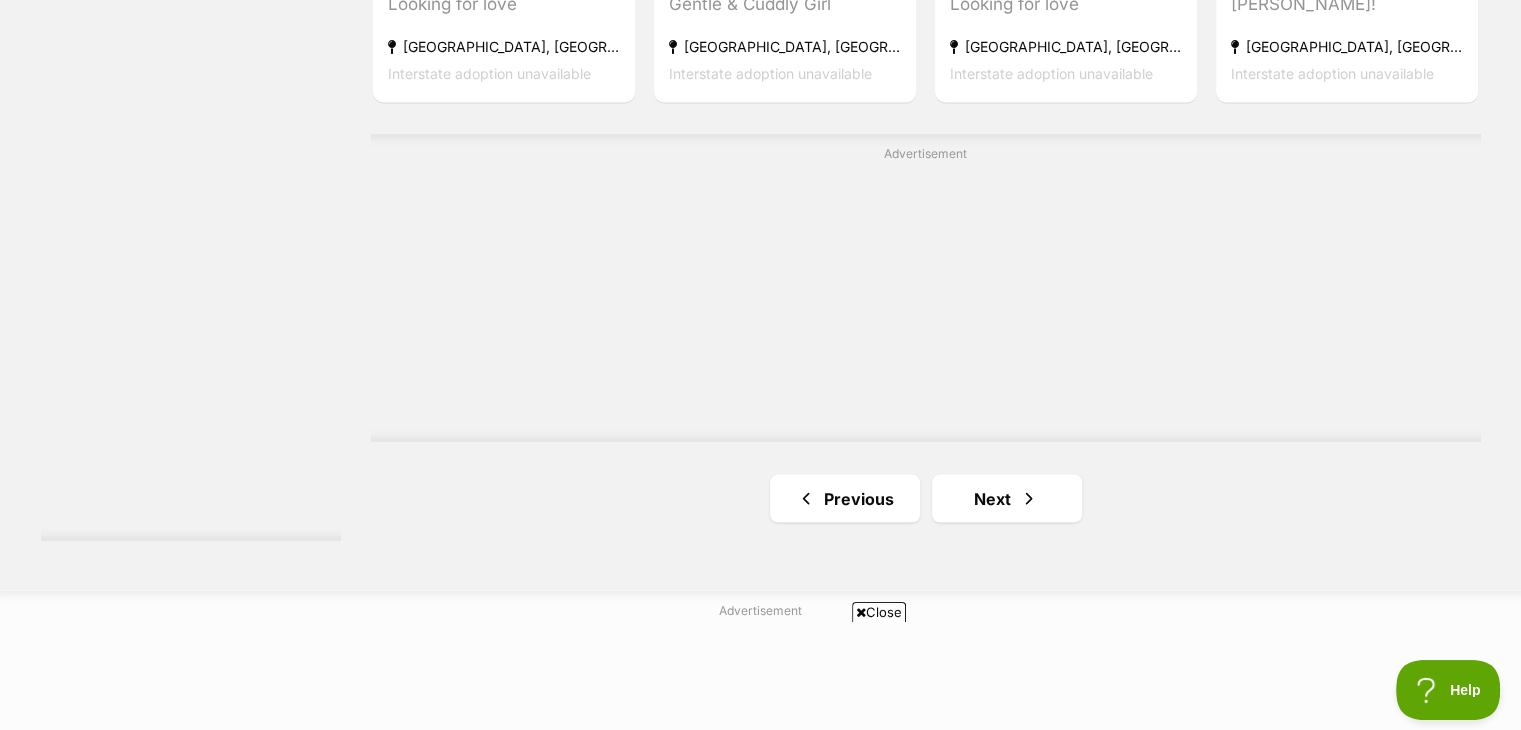 scroll, scrollTop: 3636, scrollLeft: 0, axis: vertical 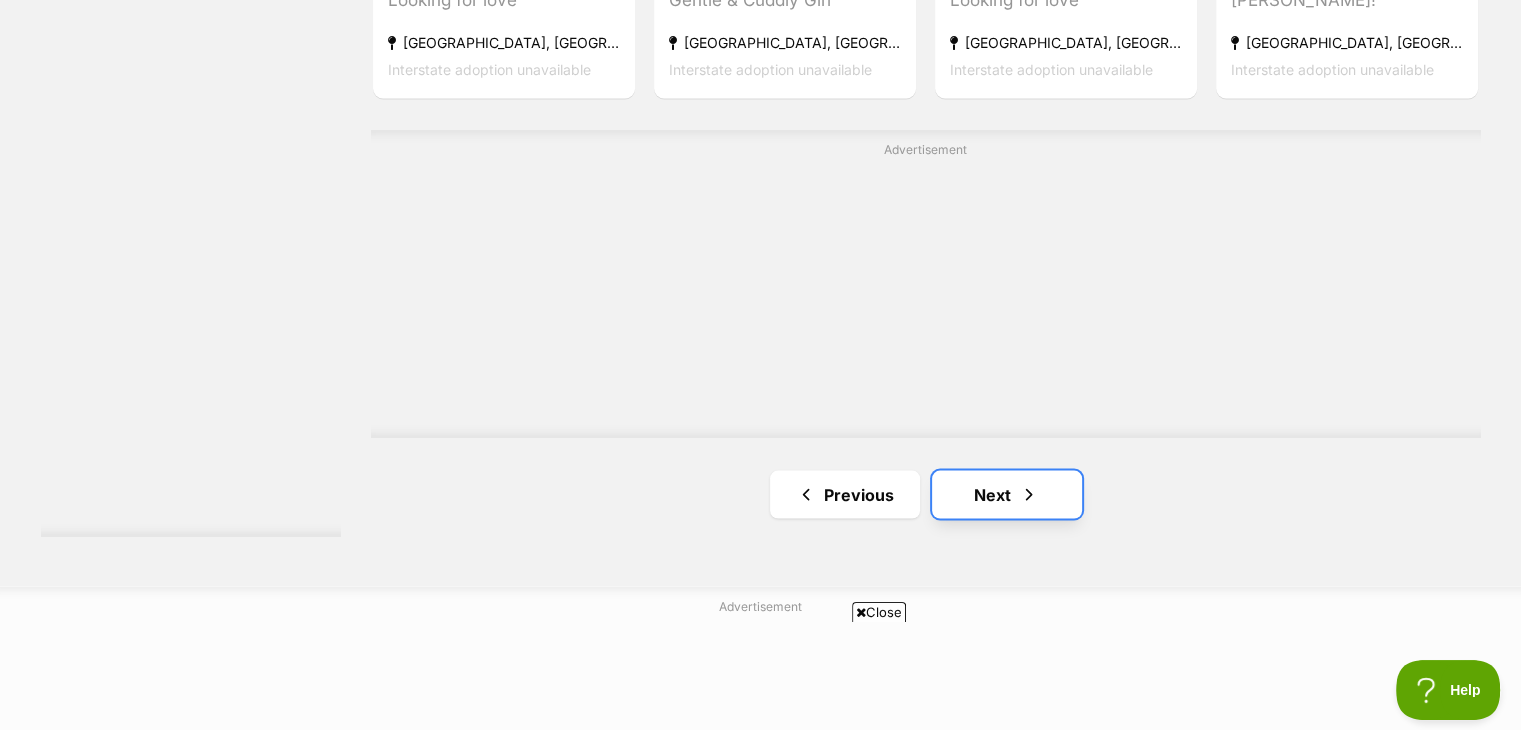 click on "Next" at bounding box center [1007, 494] 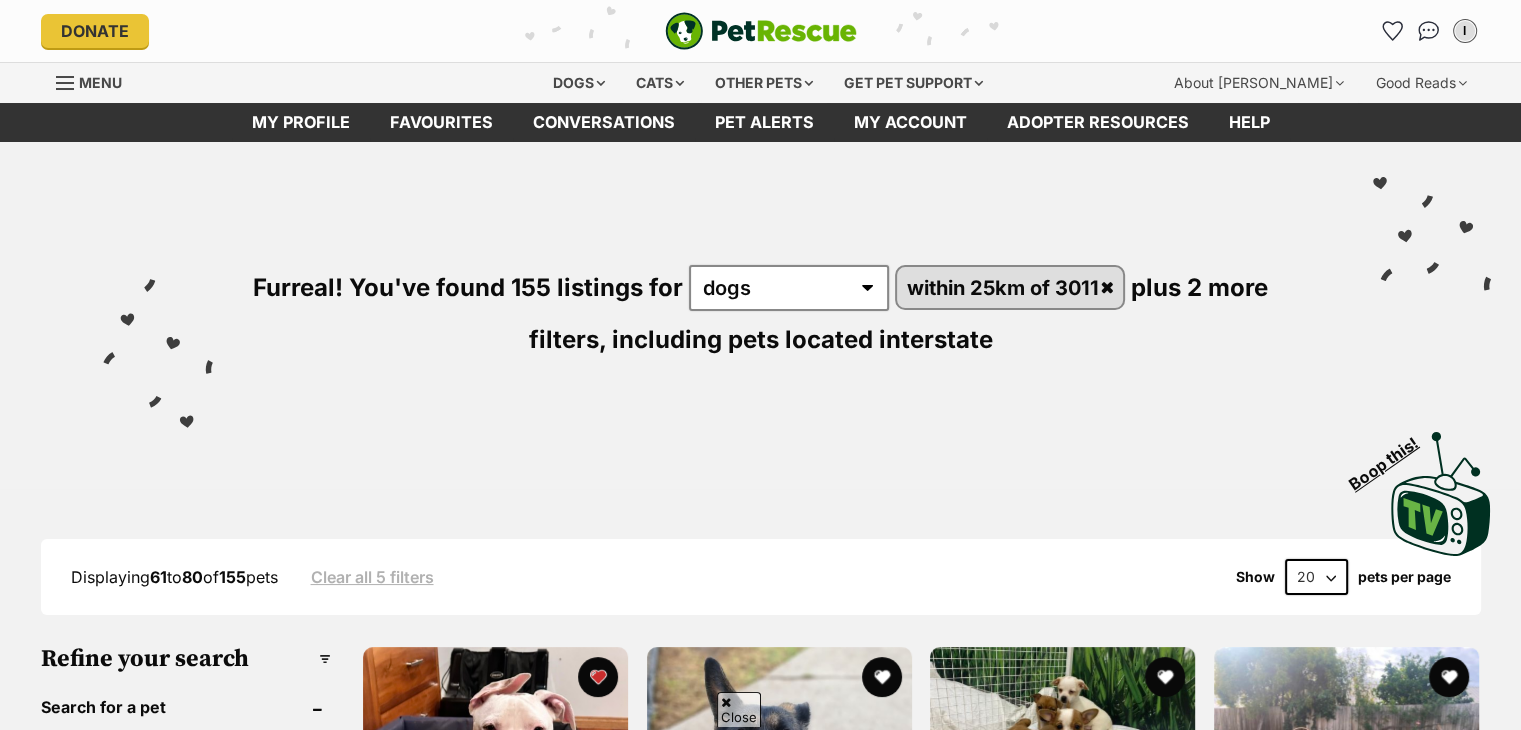 scroll, scrollTop: 540, scrollLeft: 0, axis: vertical 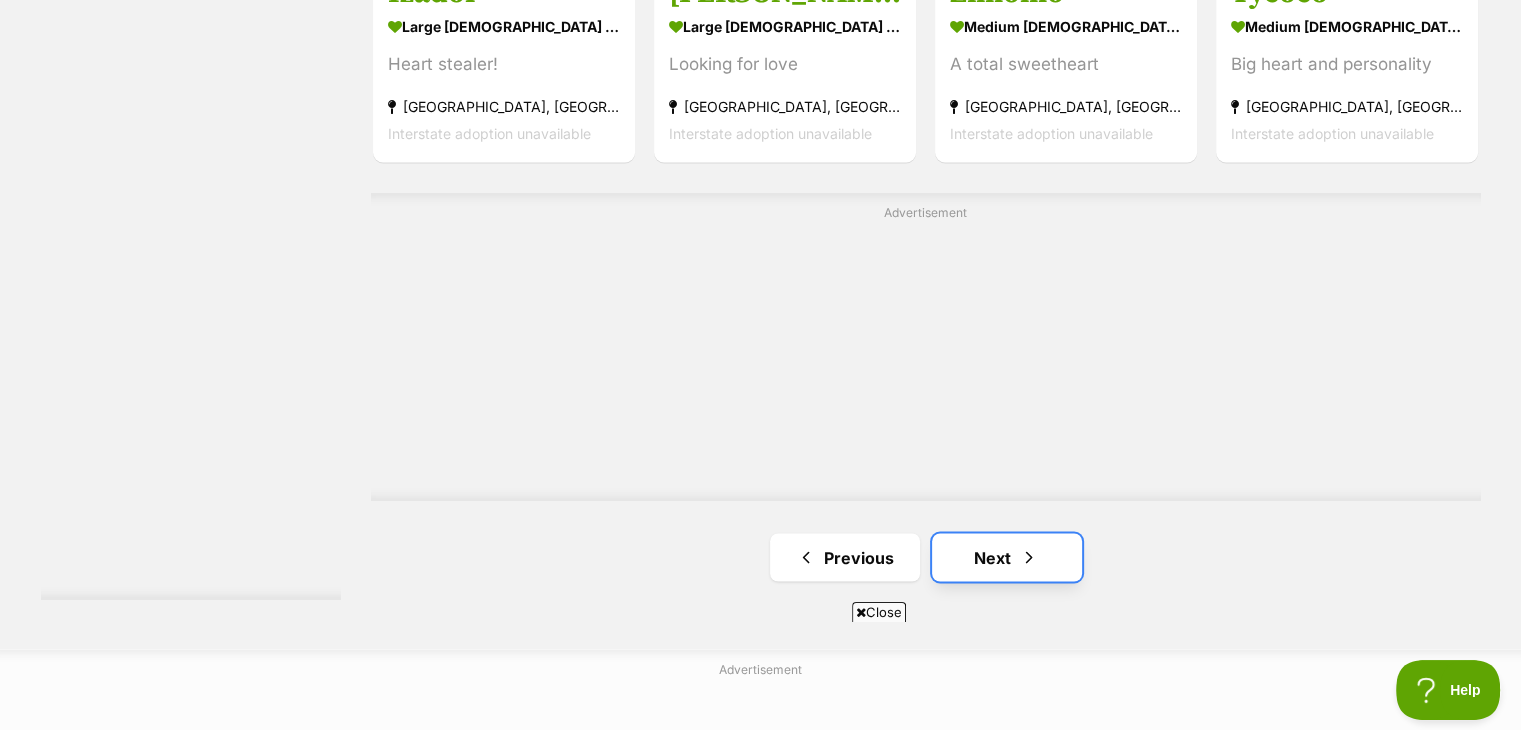 click on "Next" at bounding box center [1007, 557] 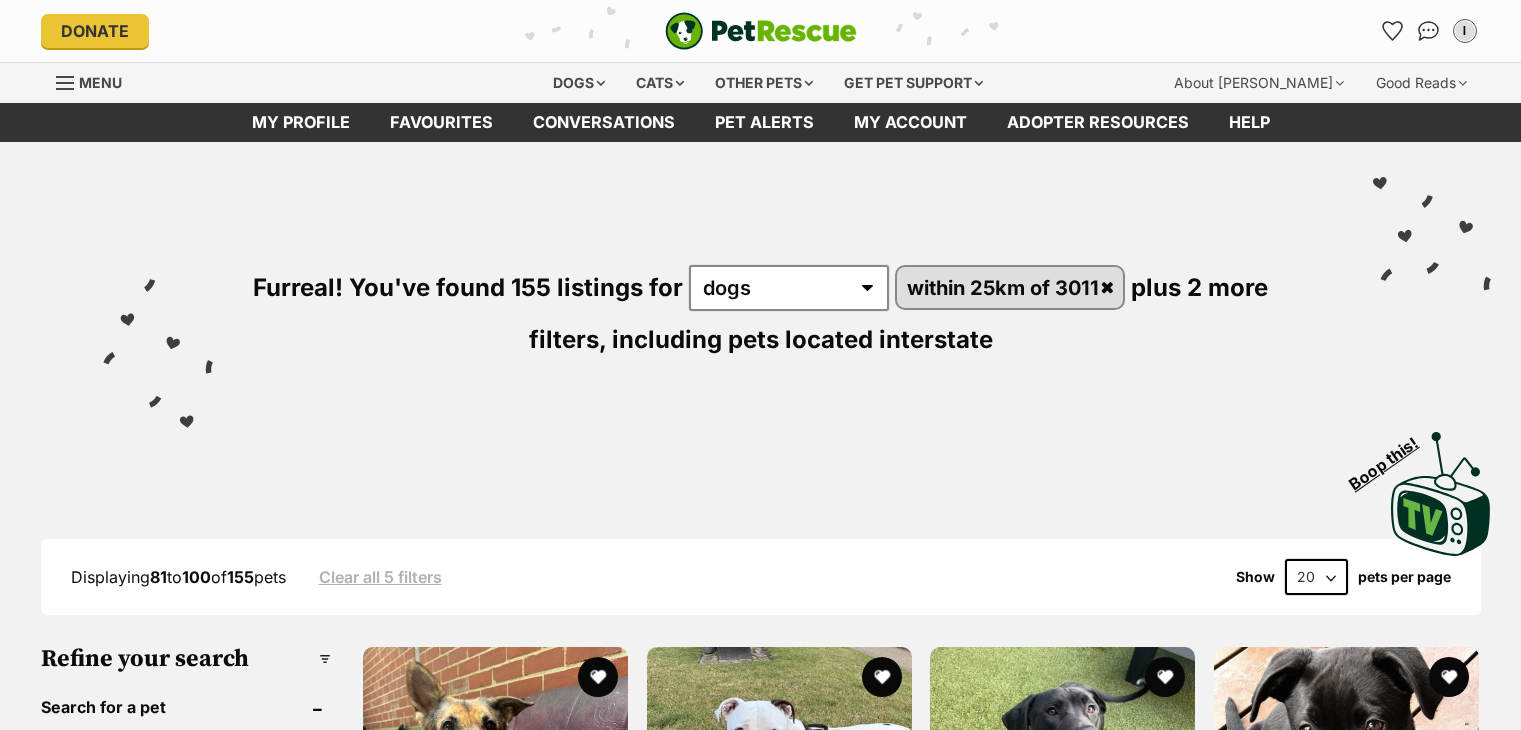 scroll, scrollTop: 0, scrollLeft: 0, axis: both 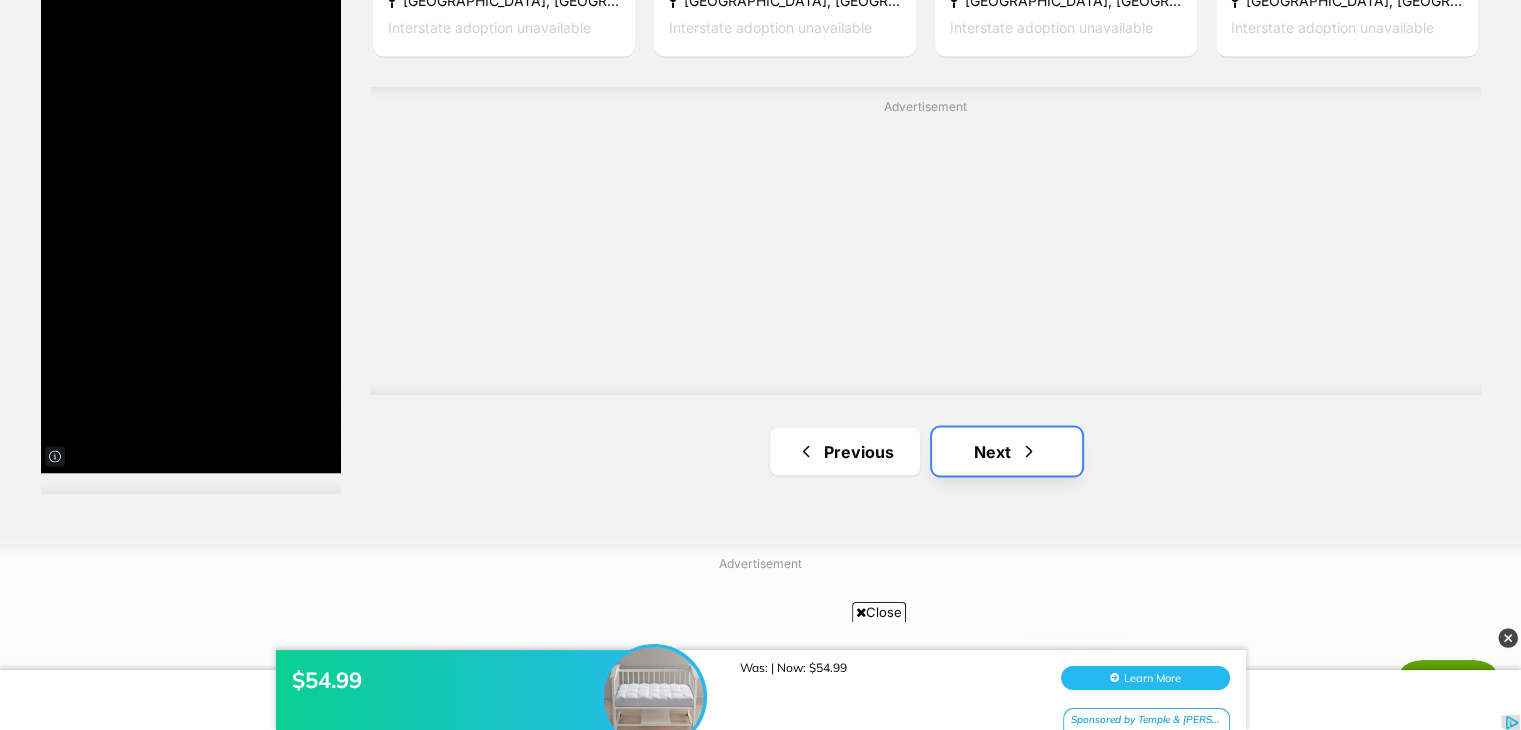 click on "Next" at bounding box center [1007, 451] 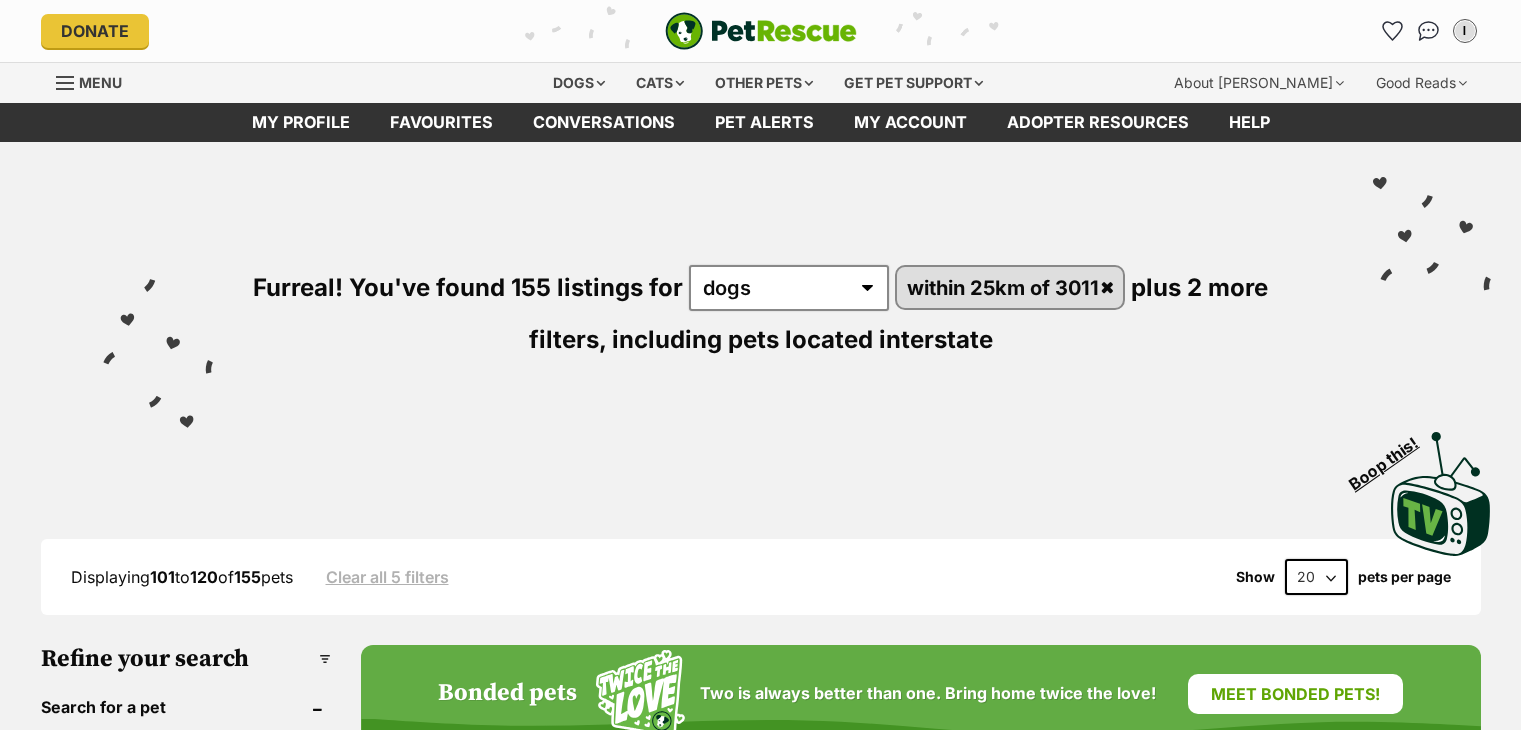 scroll, scrollTop: 0, scrollLeft: 0, axis: both 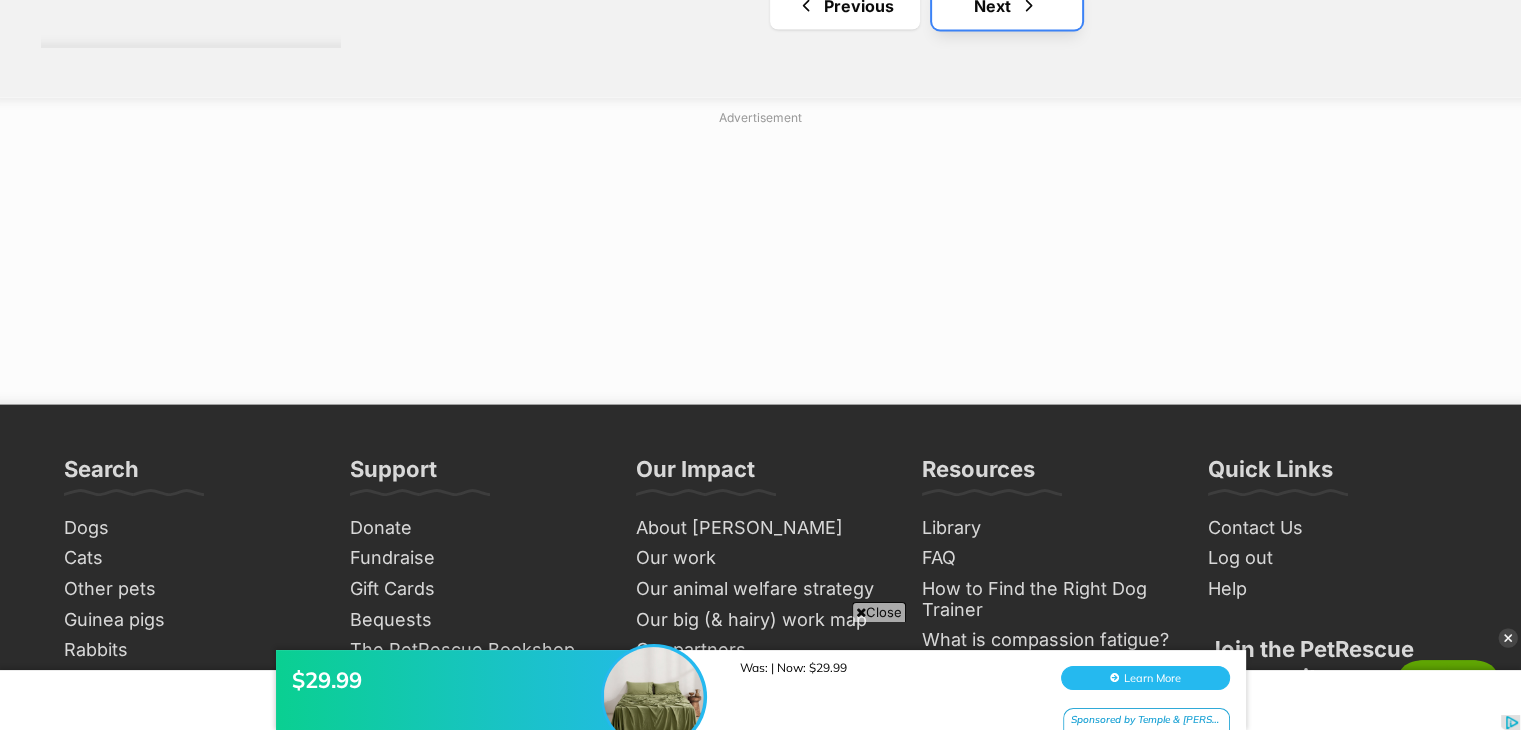 click on "Next" at bounding box center (1007, 6) 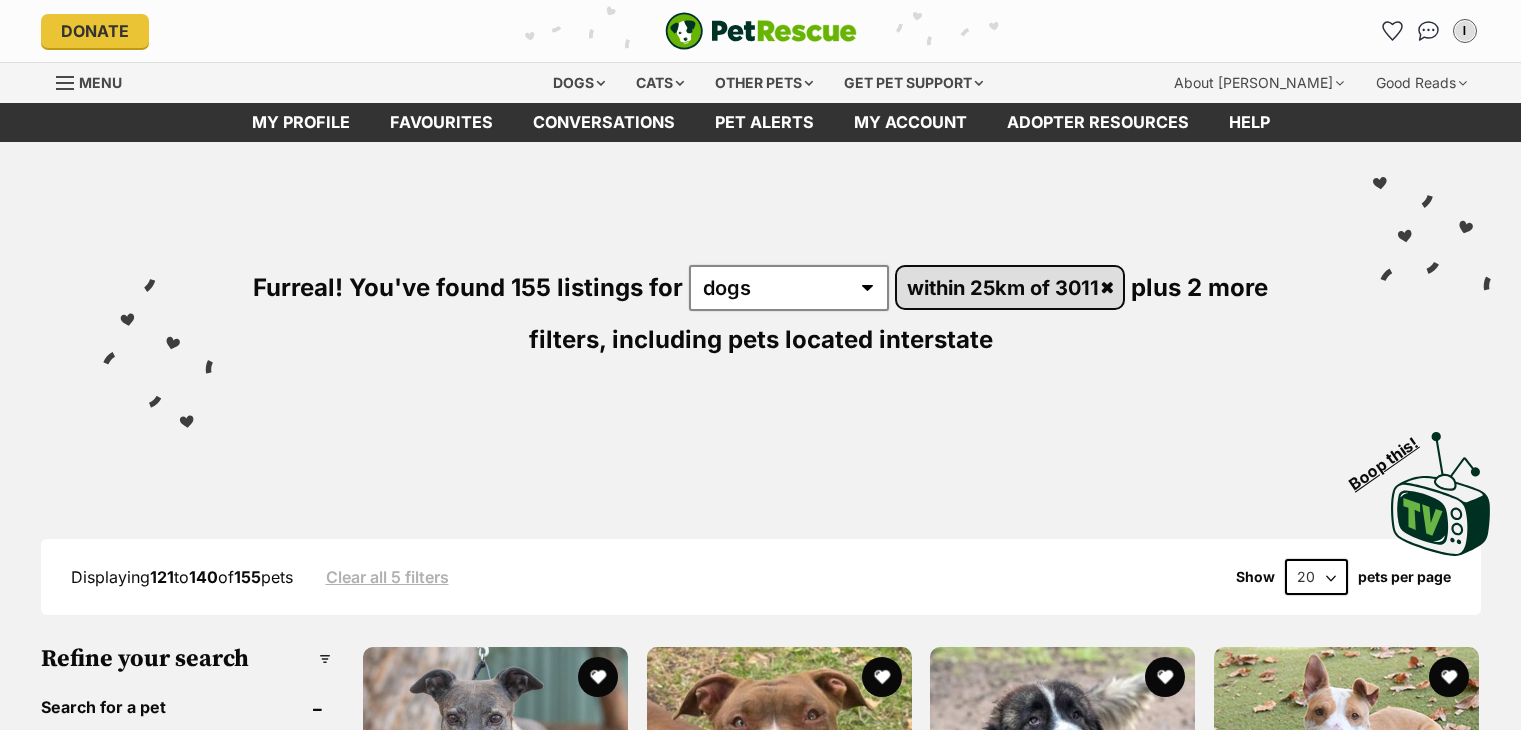 scroll, scrollTop: 0, scrollLeft: 0, axis: both 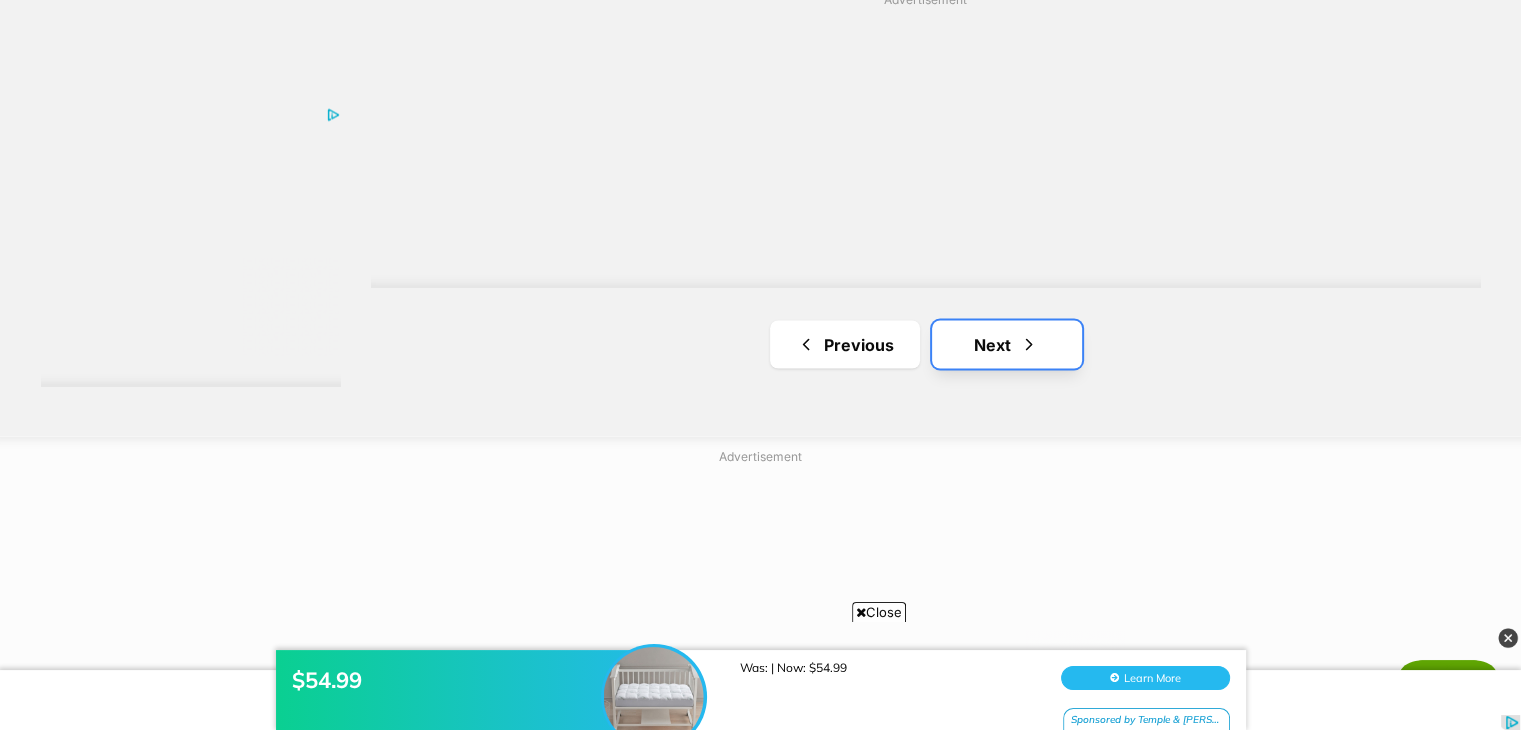 click on "Next" at bounding box center [1007, 344] 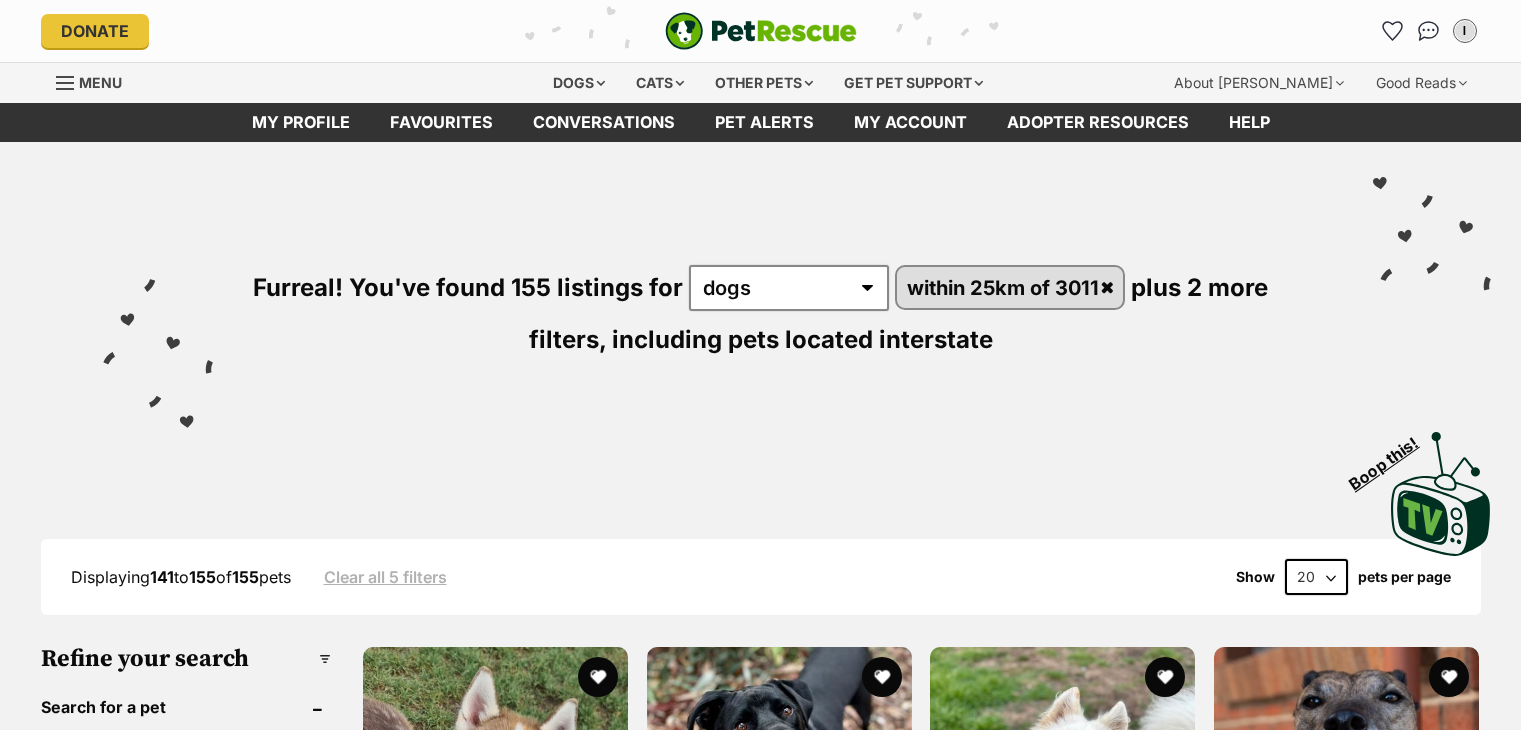 scroll, scrollTop: 0, scrollLeft: 0, axis: both 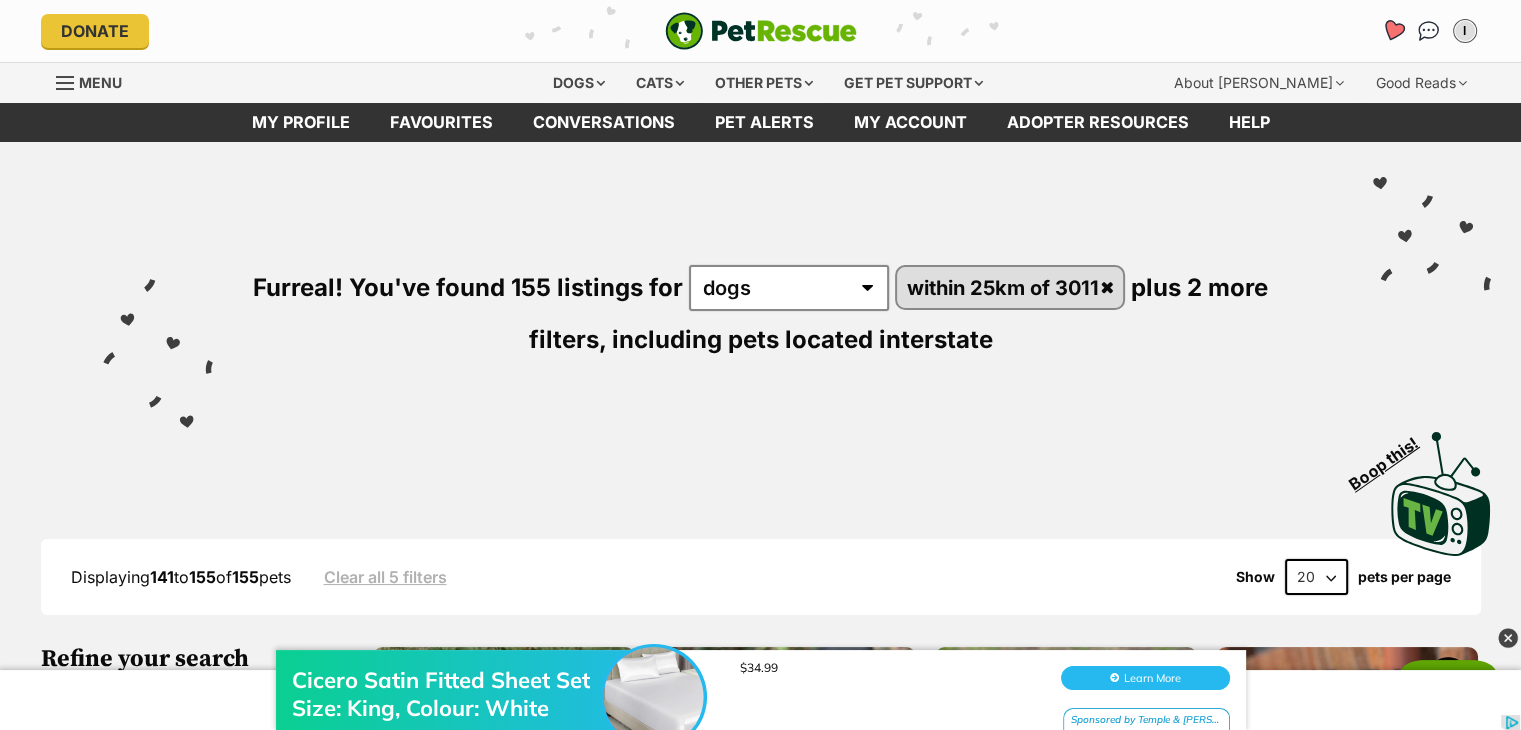 click 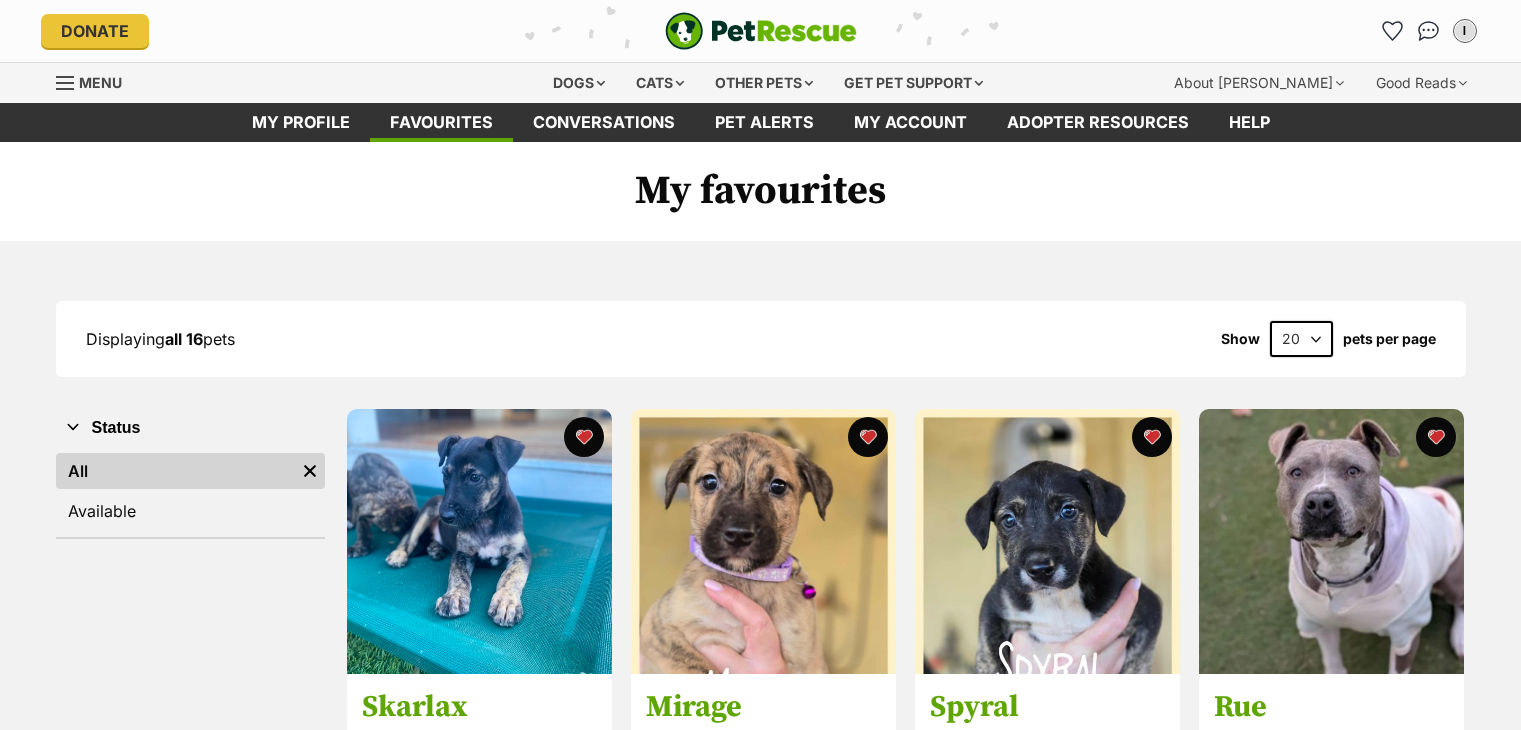 scroll, scrollTop: 0, scrollLeft: 0, axis: both 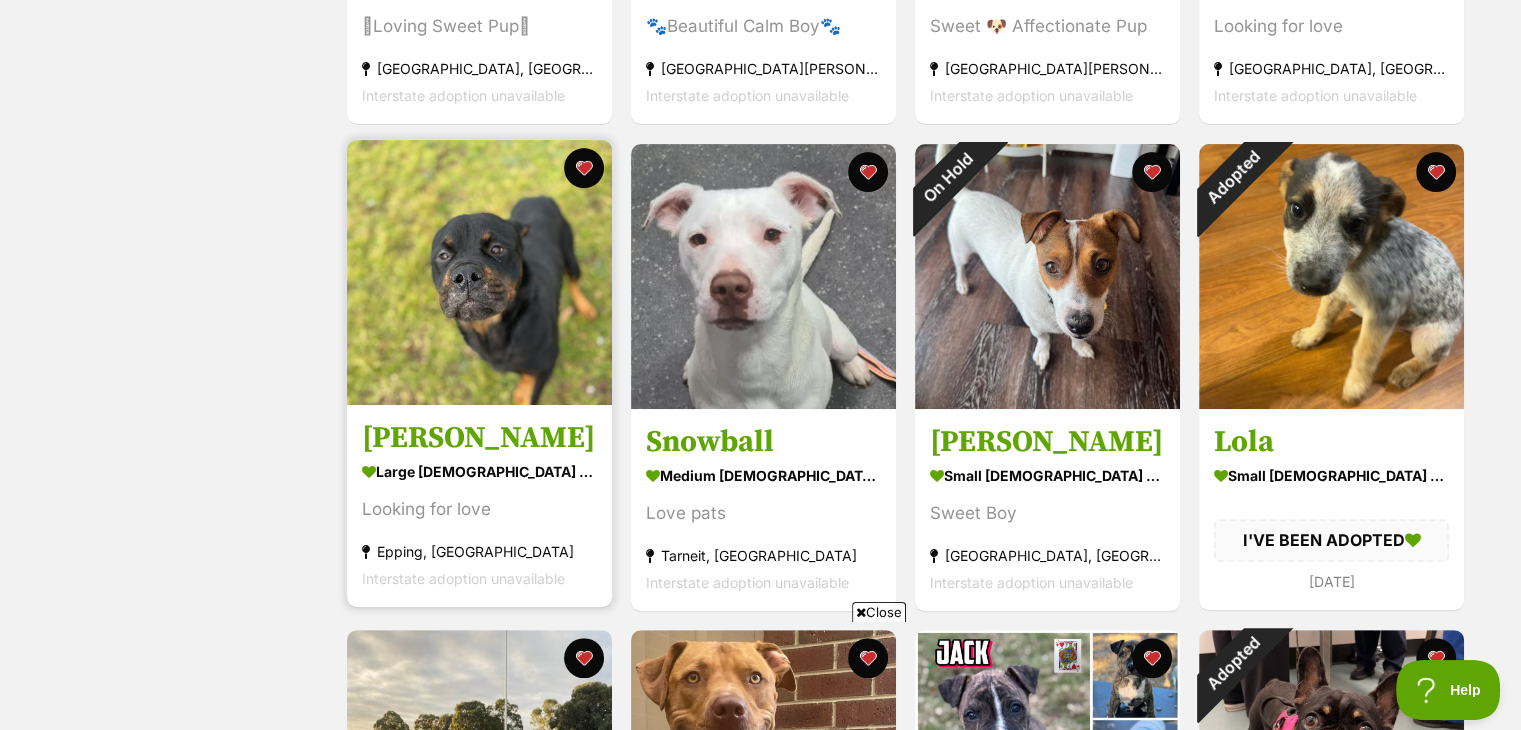 click on "Luna
large female Dog
Looking for love
Epping, VIC
Interstate adoption unavailable" at bounding box center [479, 505] 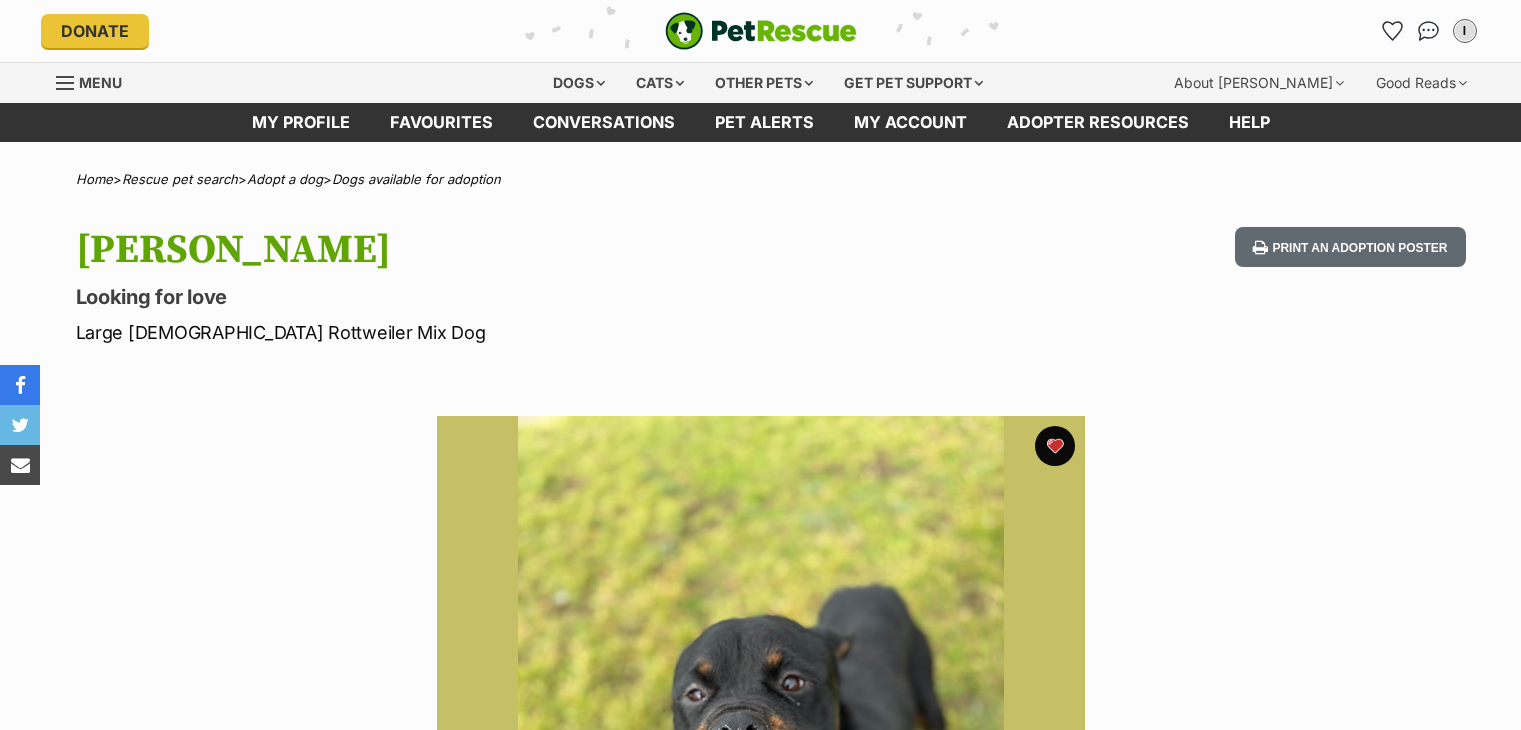 scroll, scrollTop: 0, scrollLeft: 0, axis: both 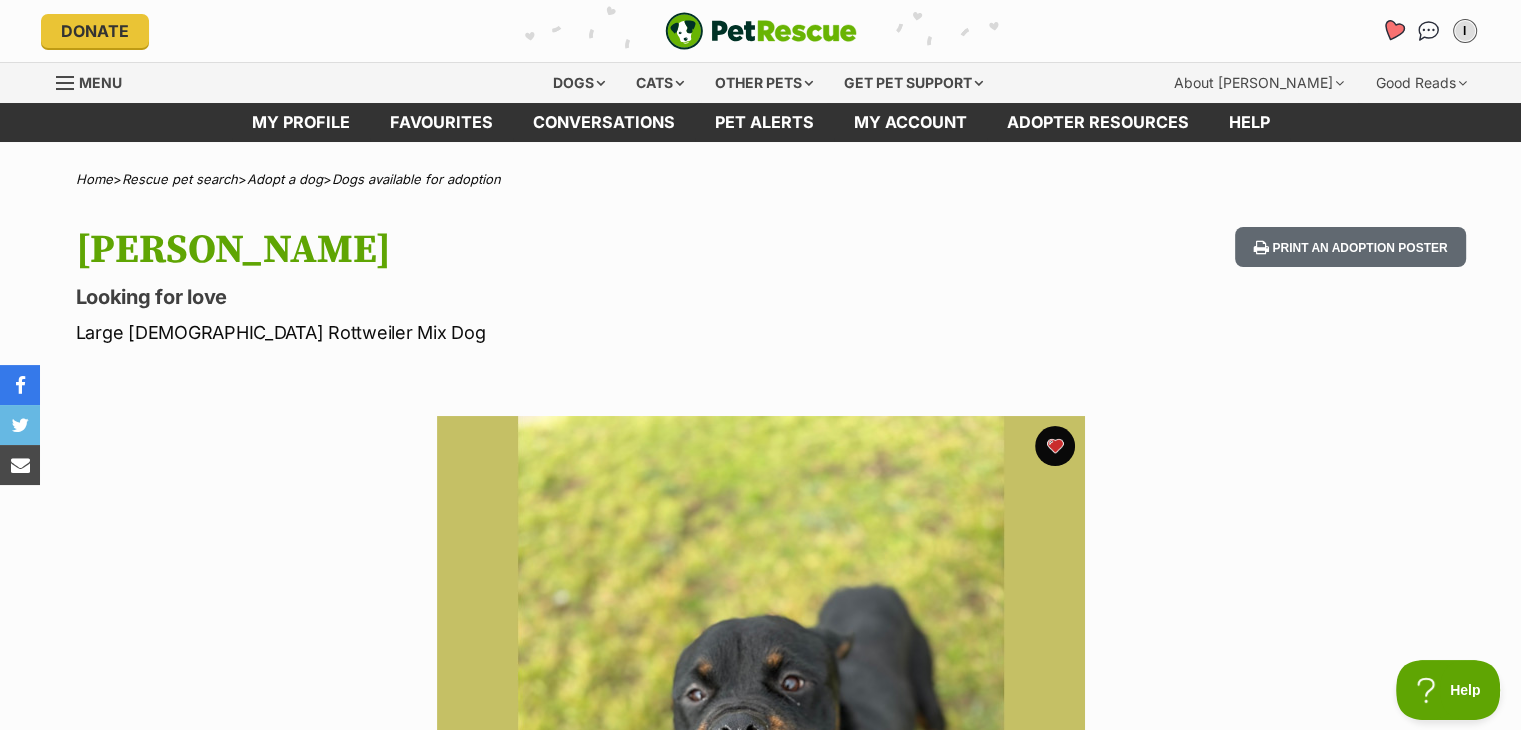 click 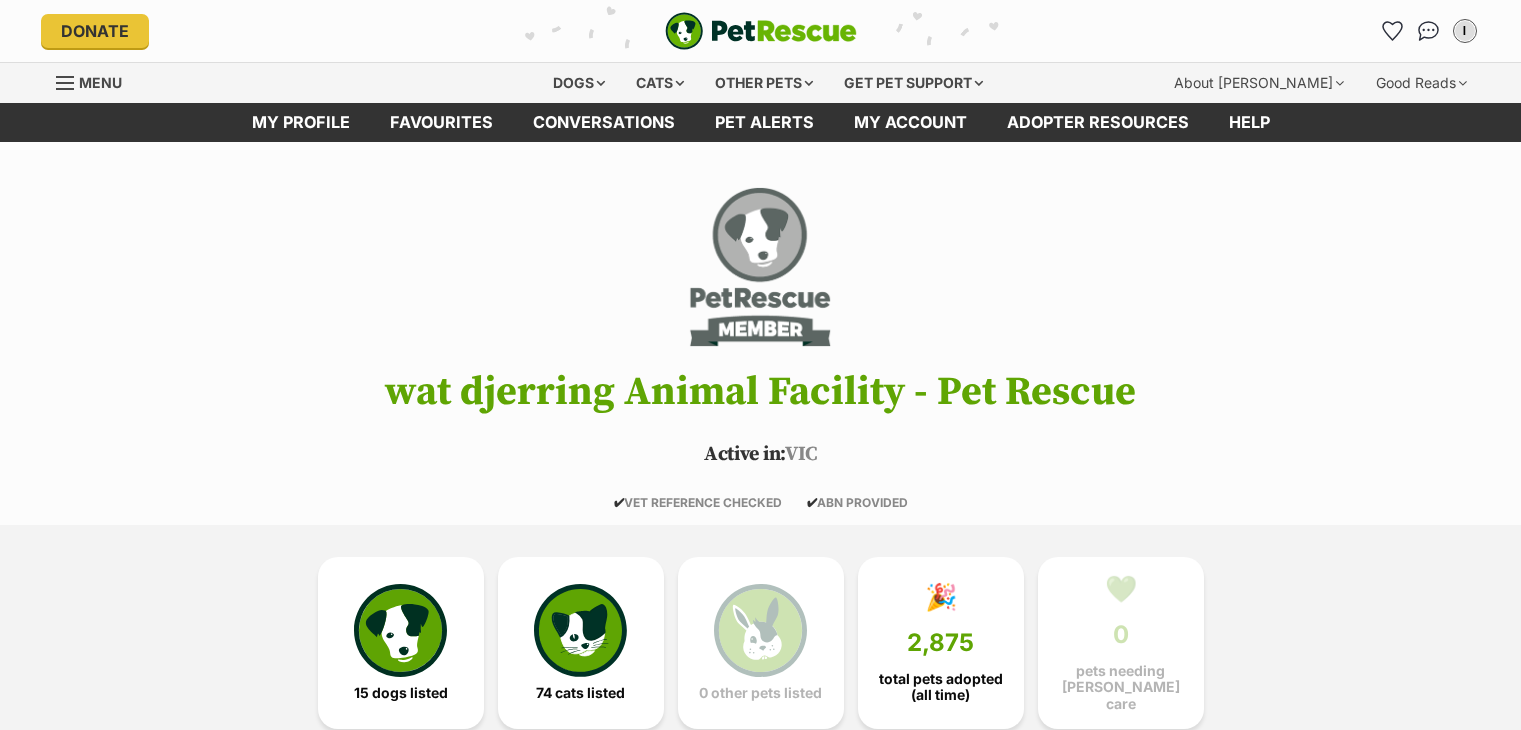 scroll, scrollTop: 368, scrollLeft: 0, axis: vertical 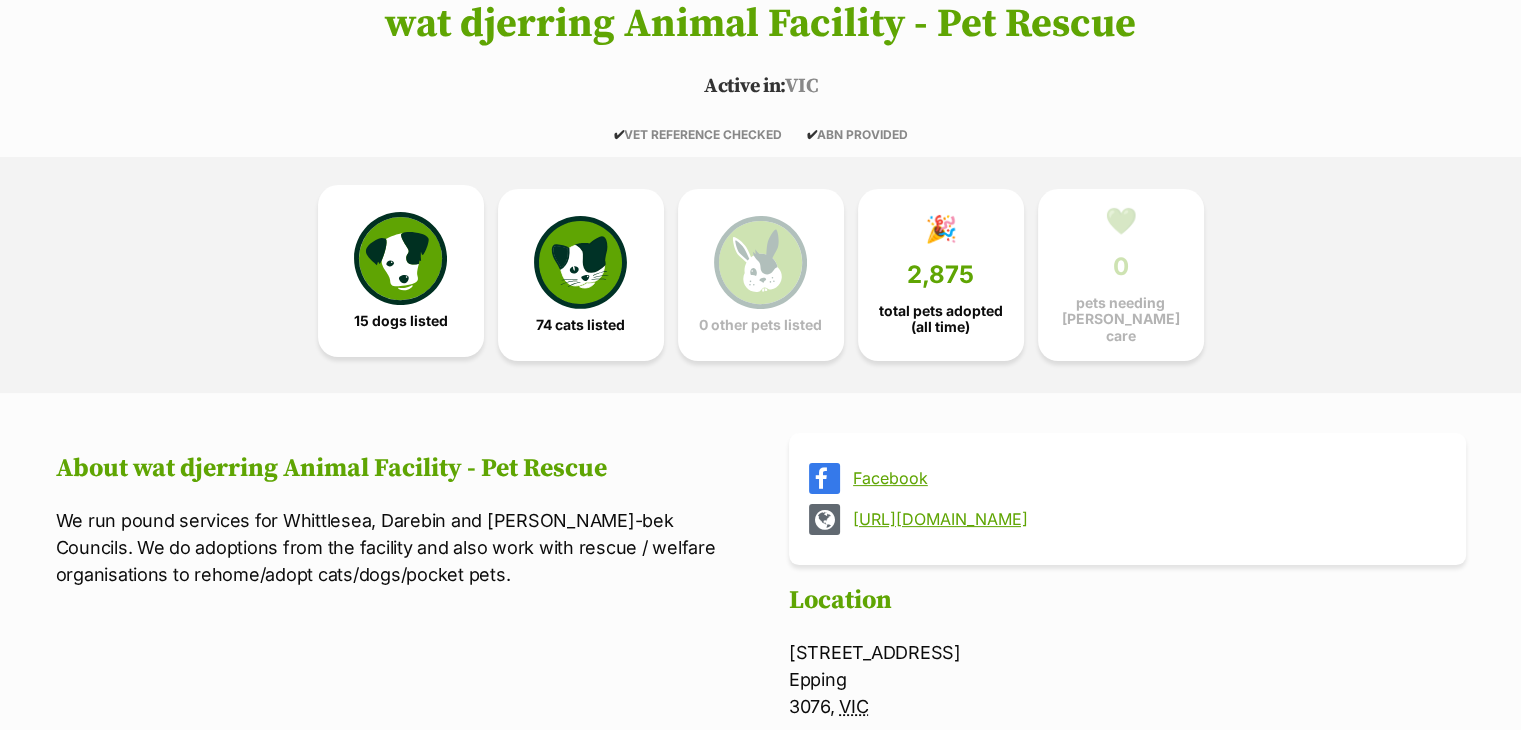 click 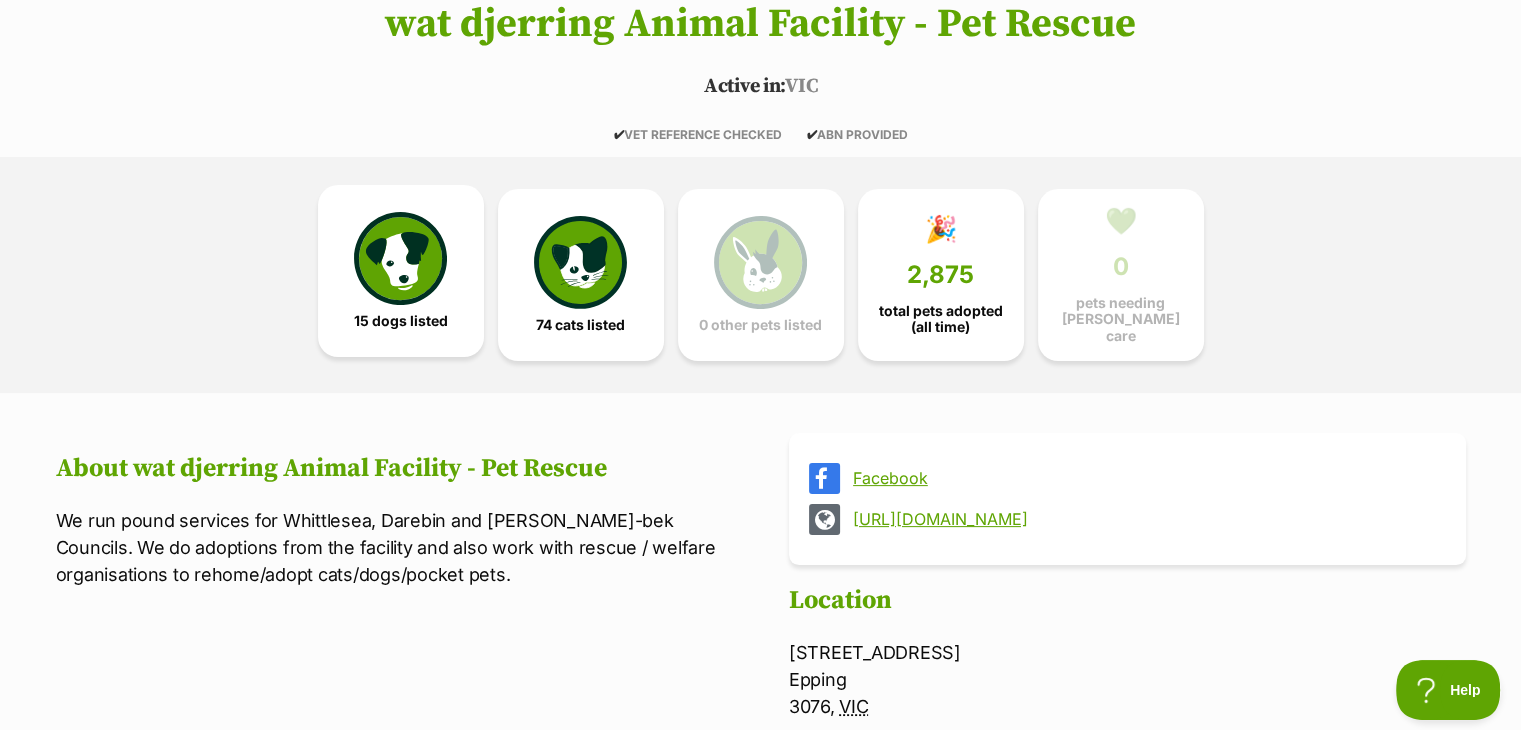 scroll, scrollTop: 0, scrollLeft: 0, axis: both 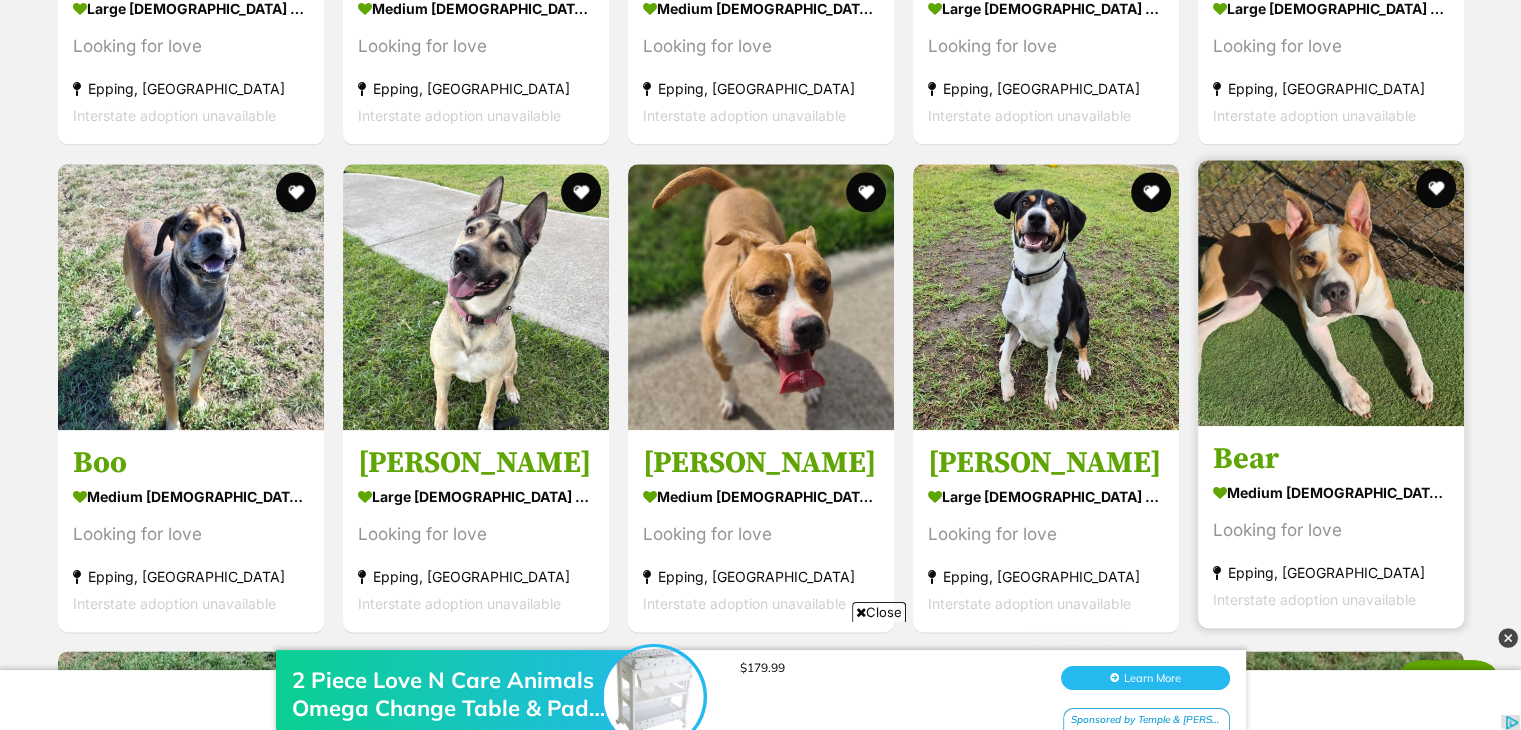 click at bounding box center [1331, 293] 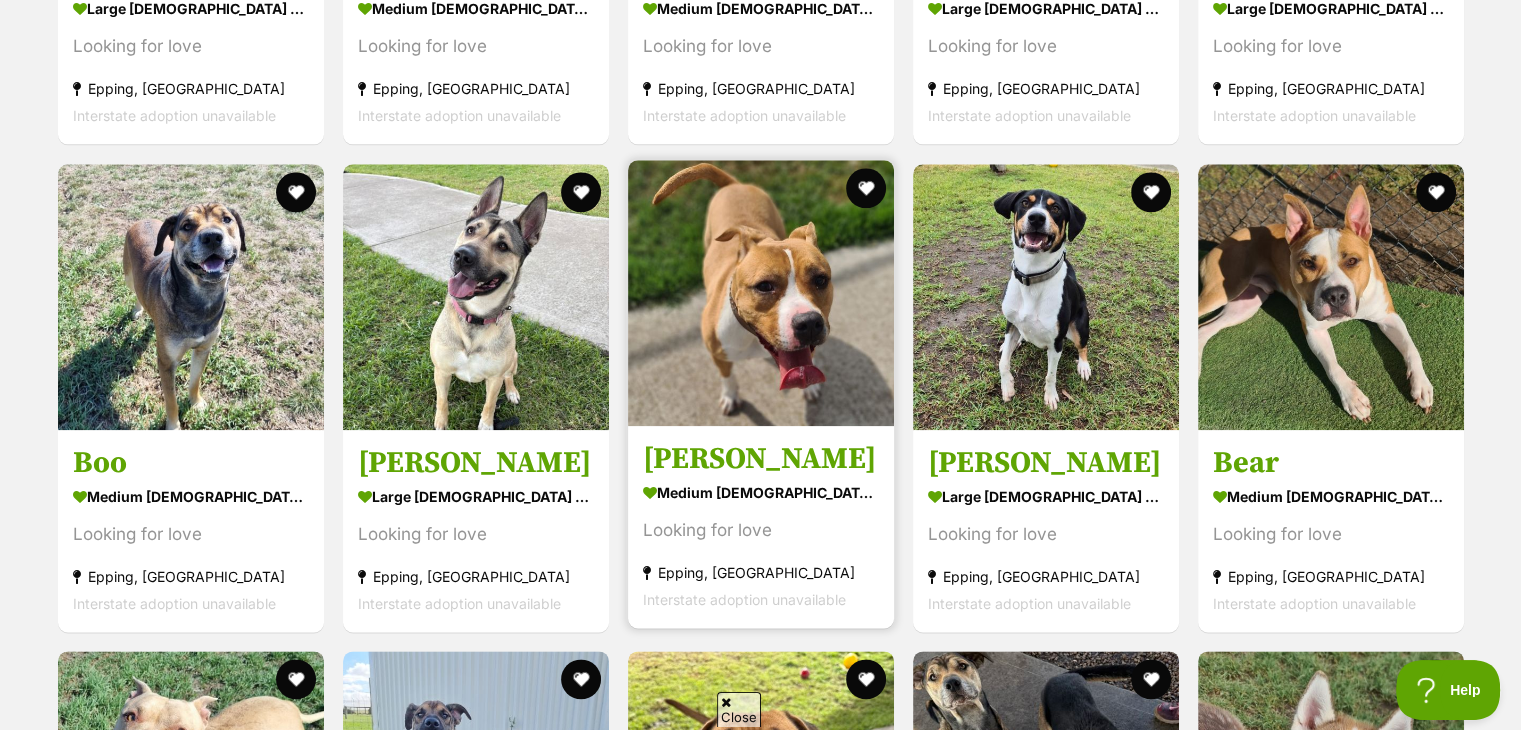 click at bounding box center (761, 293) 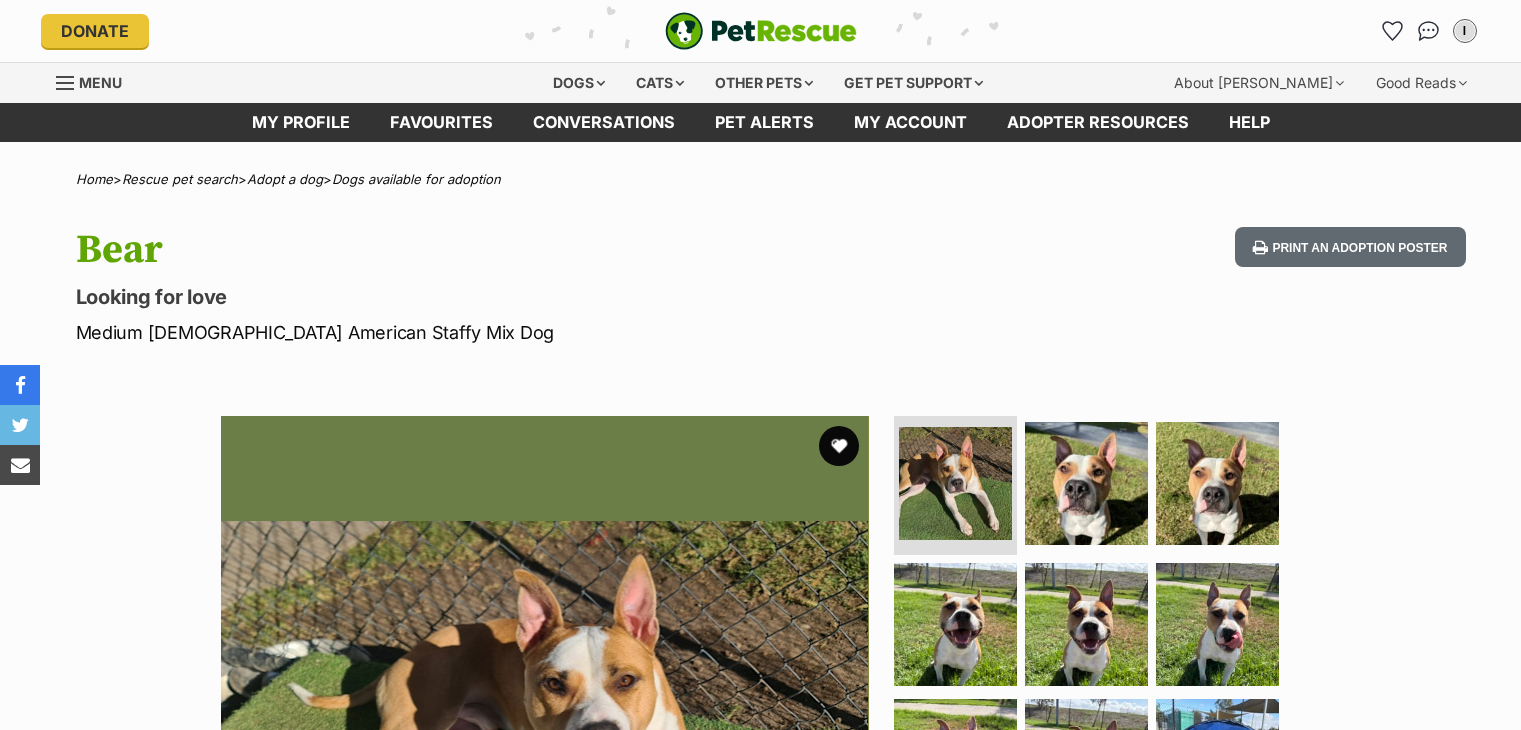 scroll, scrollTop: 0, scrollLeft: 0, axis: both 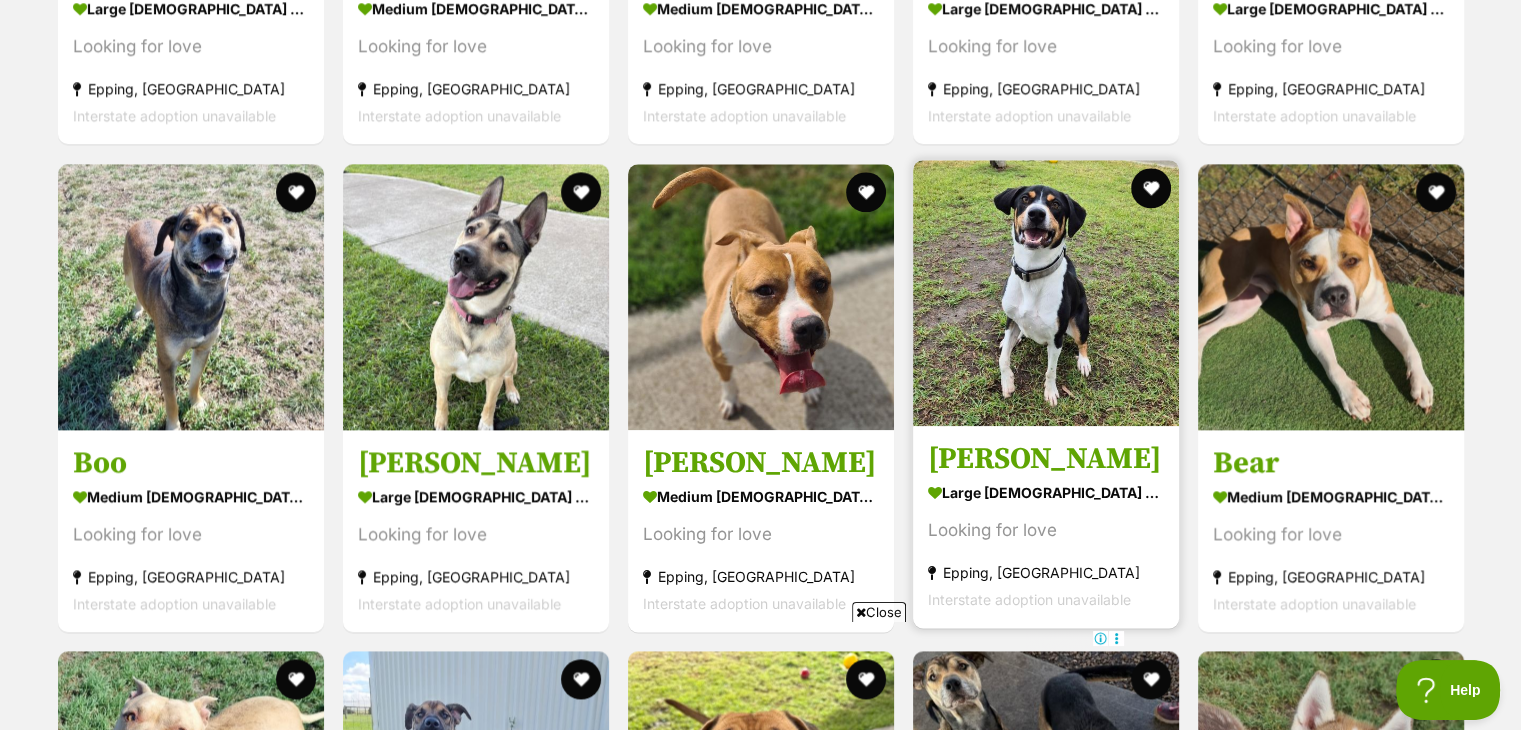 click on "Patrick
large male Dog
Looking for love
Epping, VIC
Interstate adoption unavailable" at bounding box center (1046, 526) 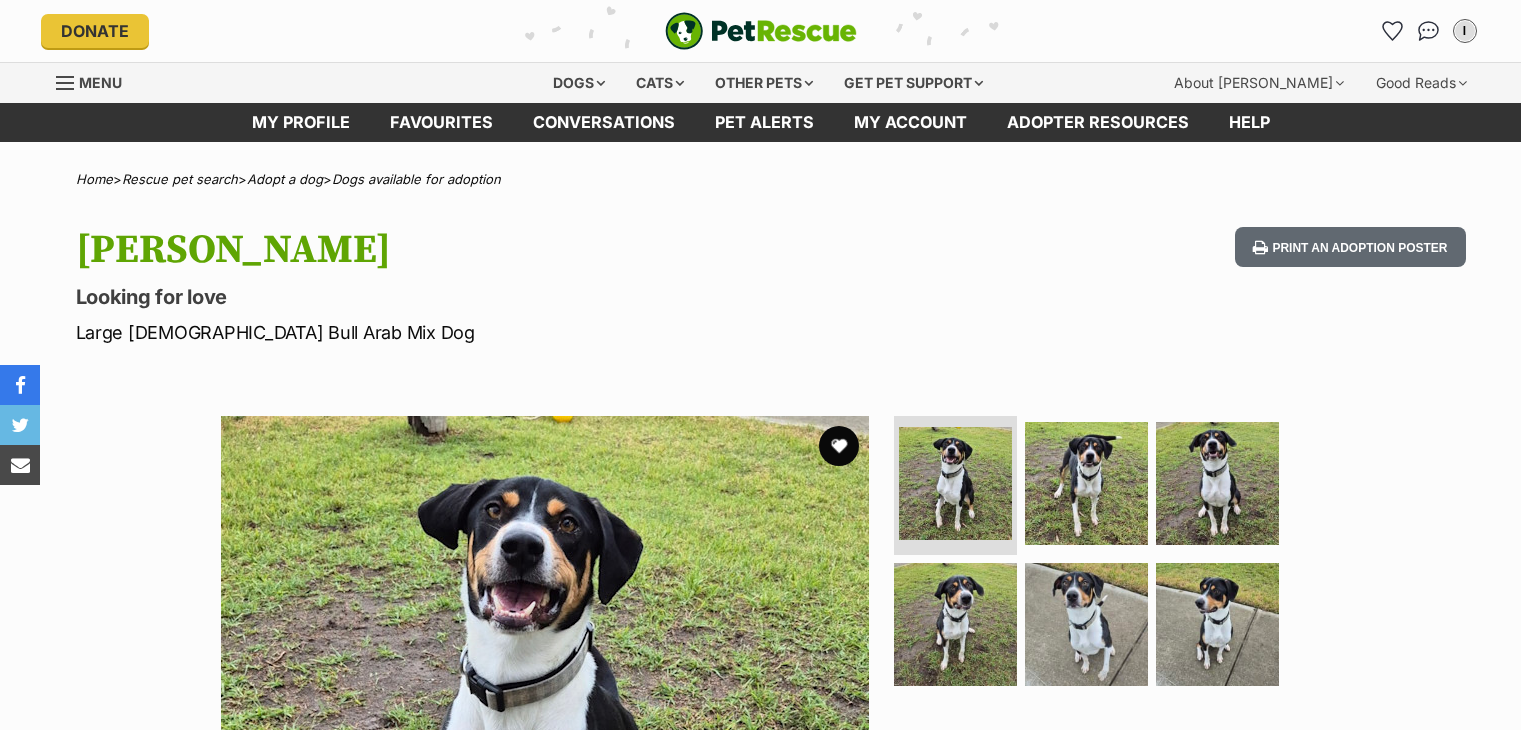 scroll, scrollTop: 544, scrollLeft: 0, axis: vertical 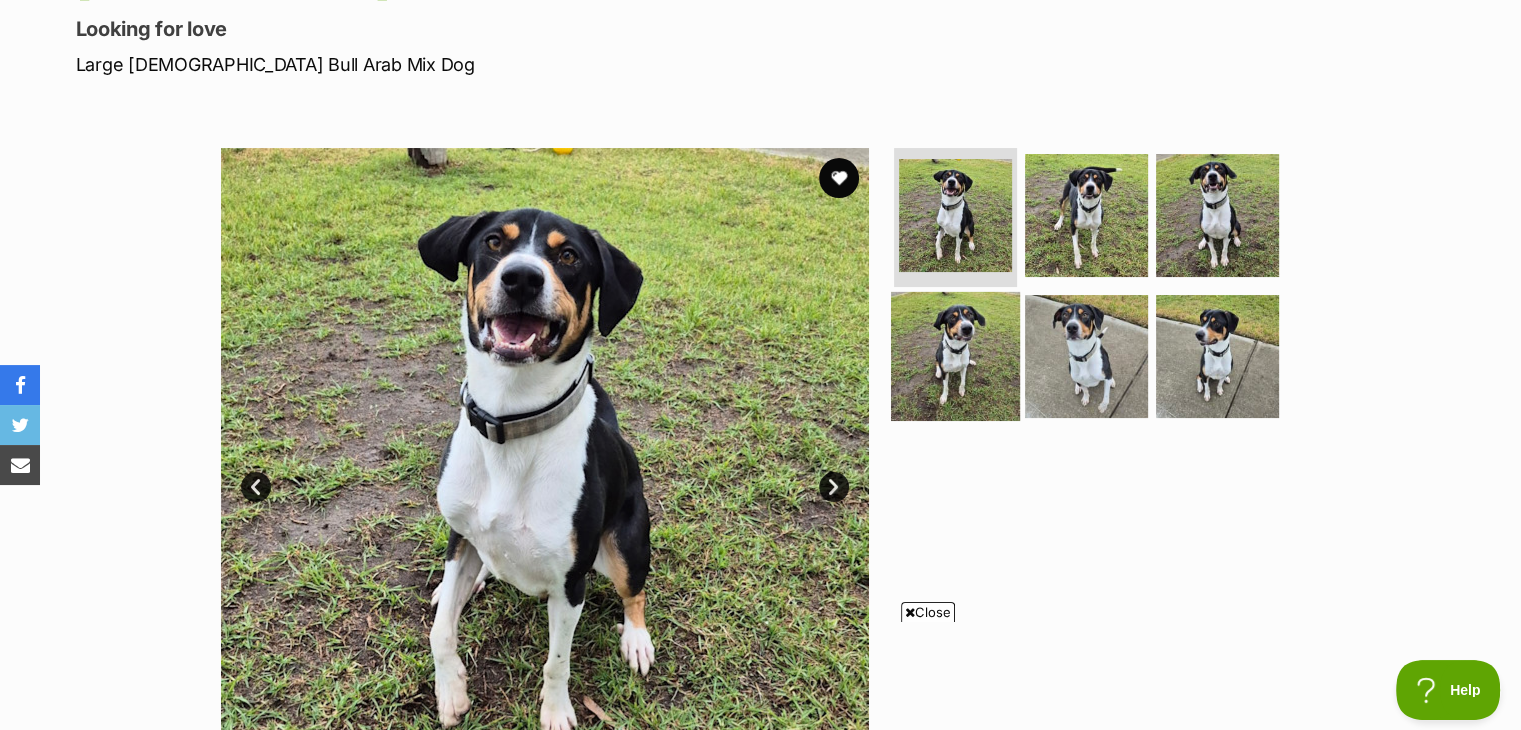 click at bounding box center (955, 356) 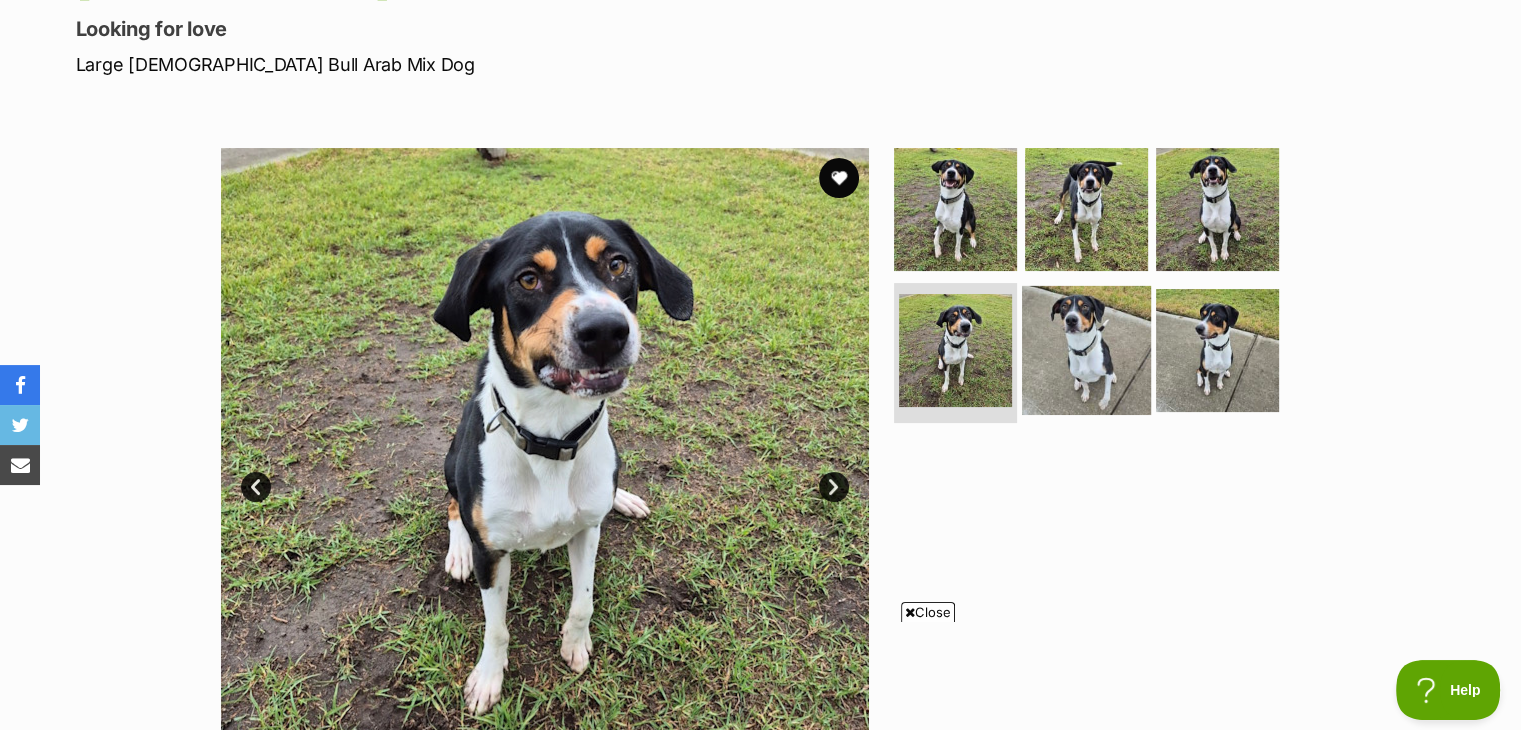 click at bounding box center [1086, 350] 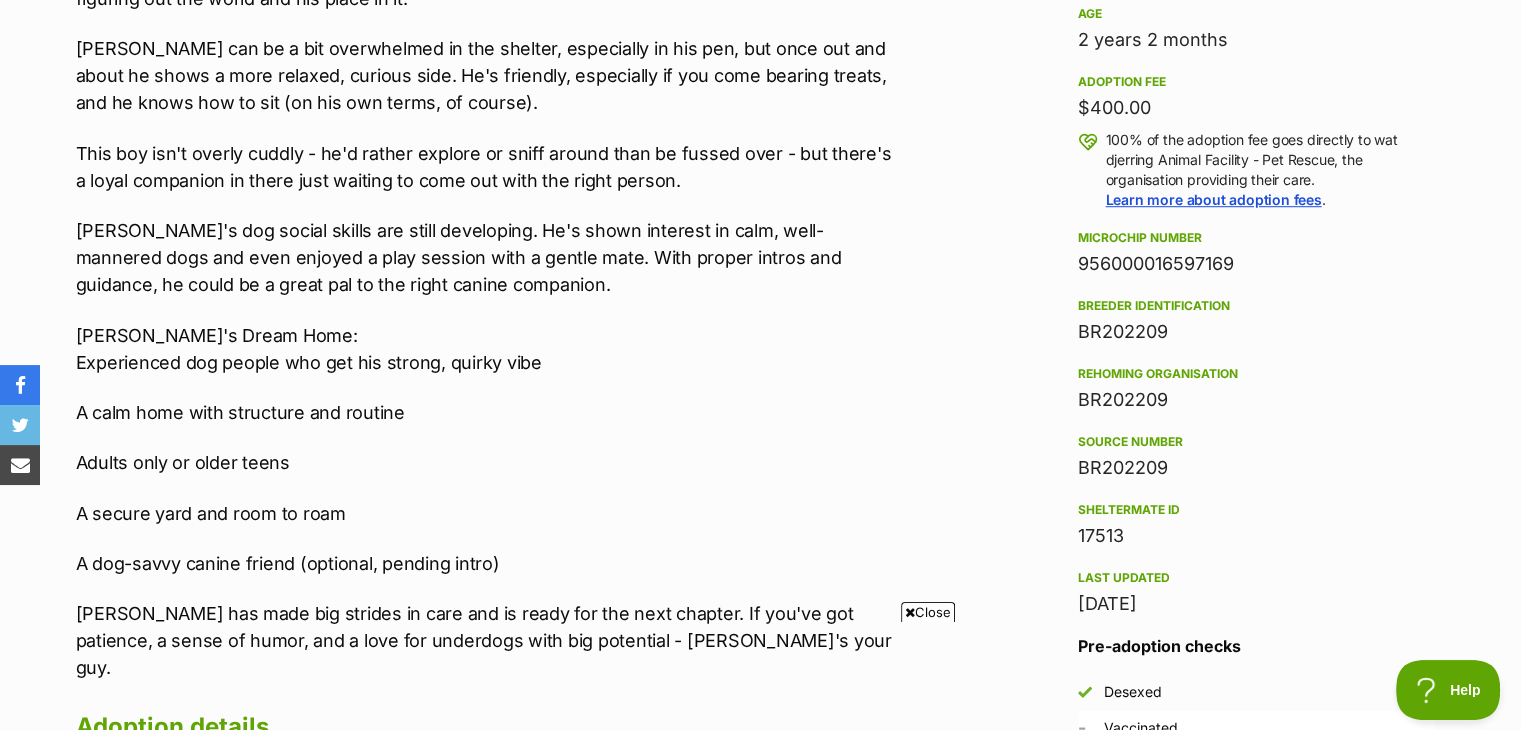 scroll, scrollTop: 1396, scrollLeft: 0, axis: vertical 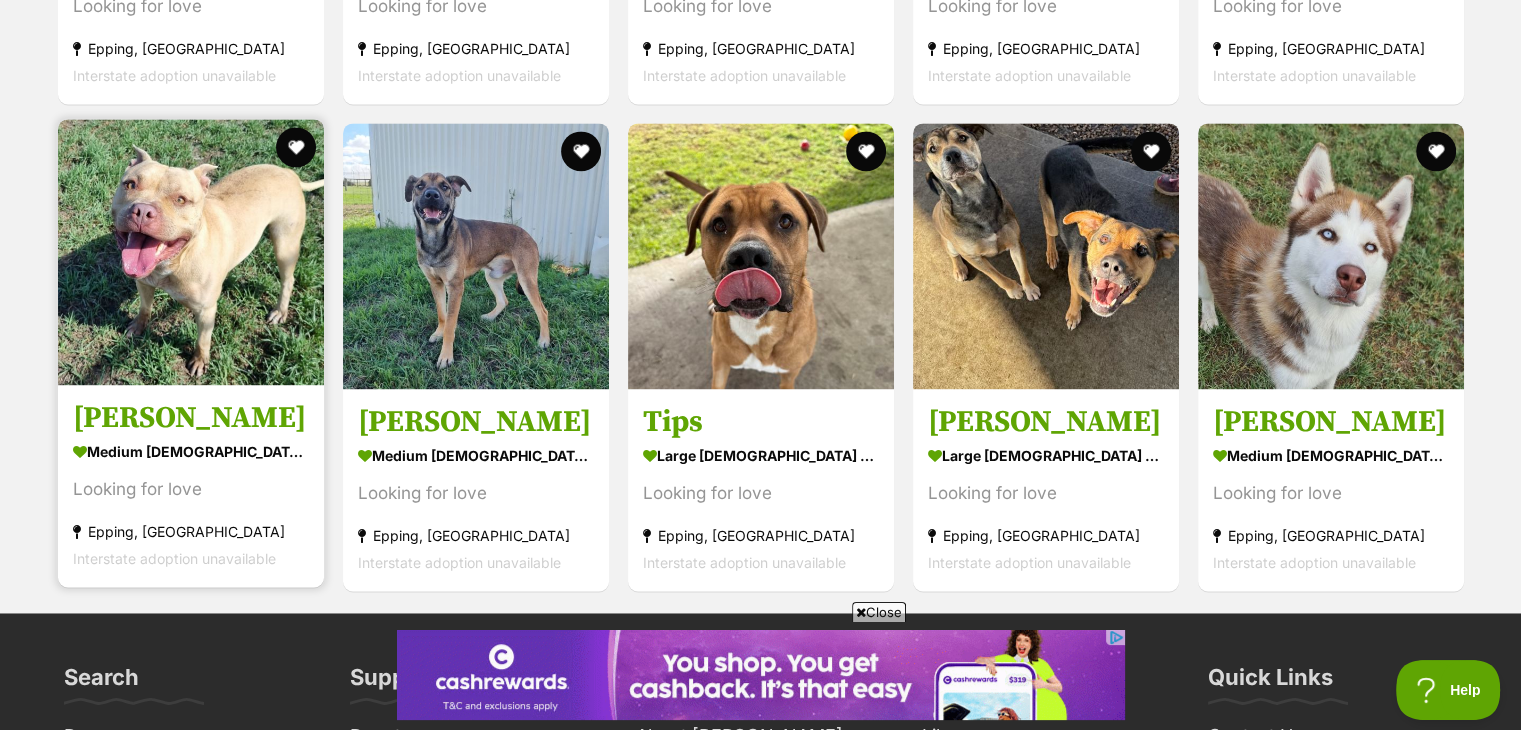 click on "[PERSON_NAME]" at bounding box center [191, 418] 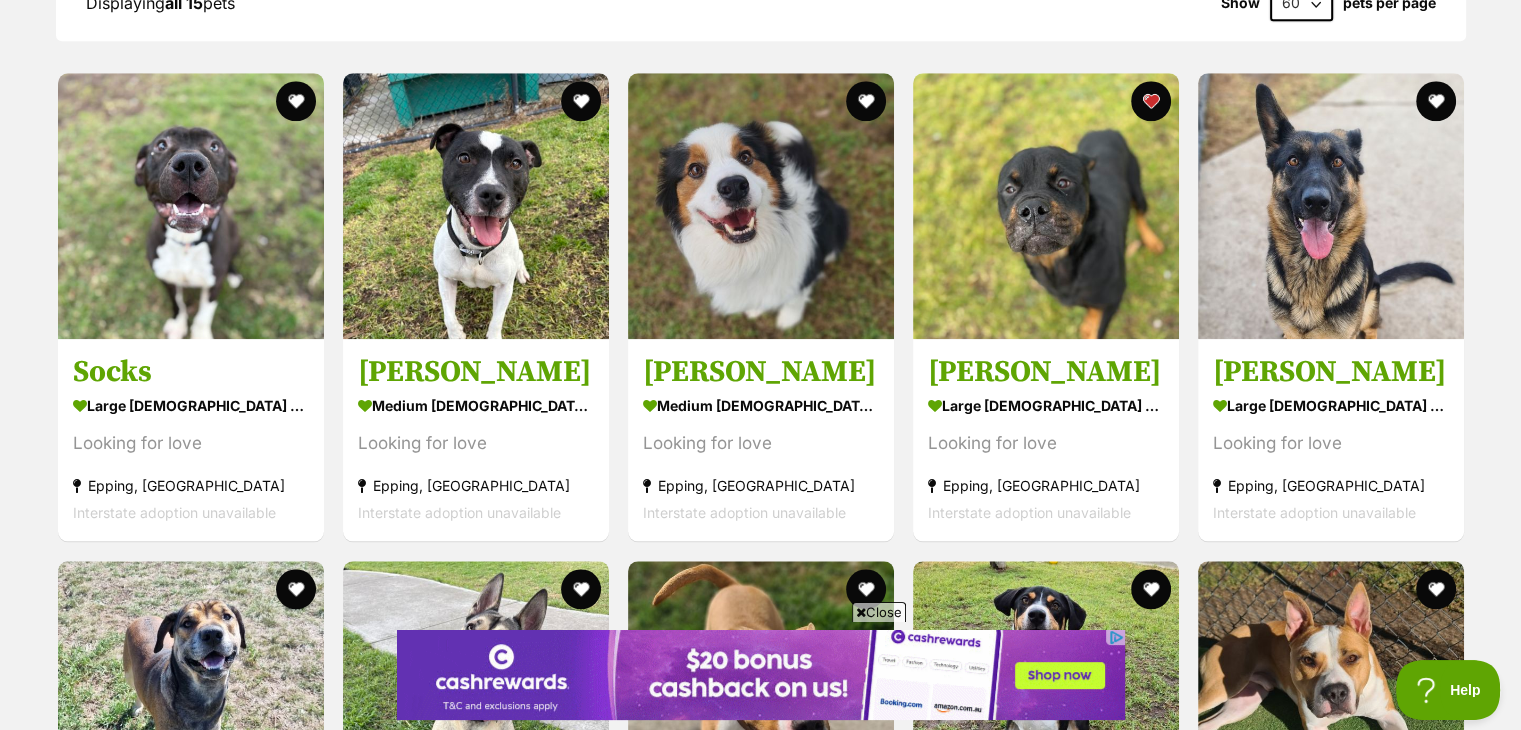 scroll, scrollTop: 1927, scrollLeft: 0, axis: vertical 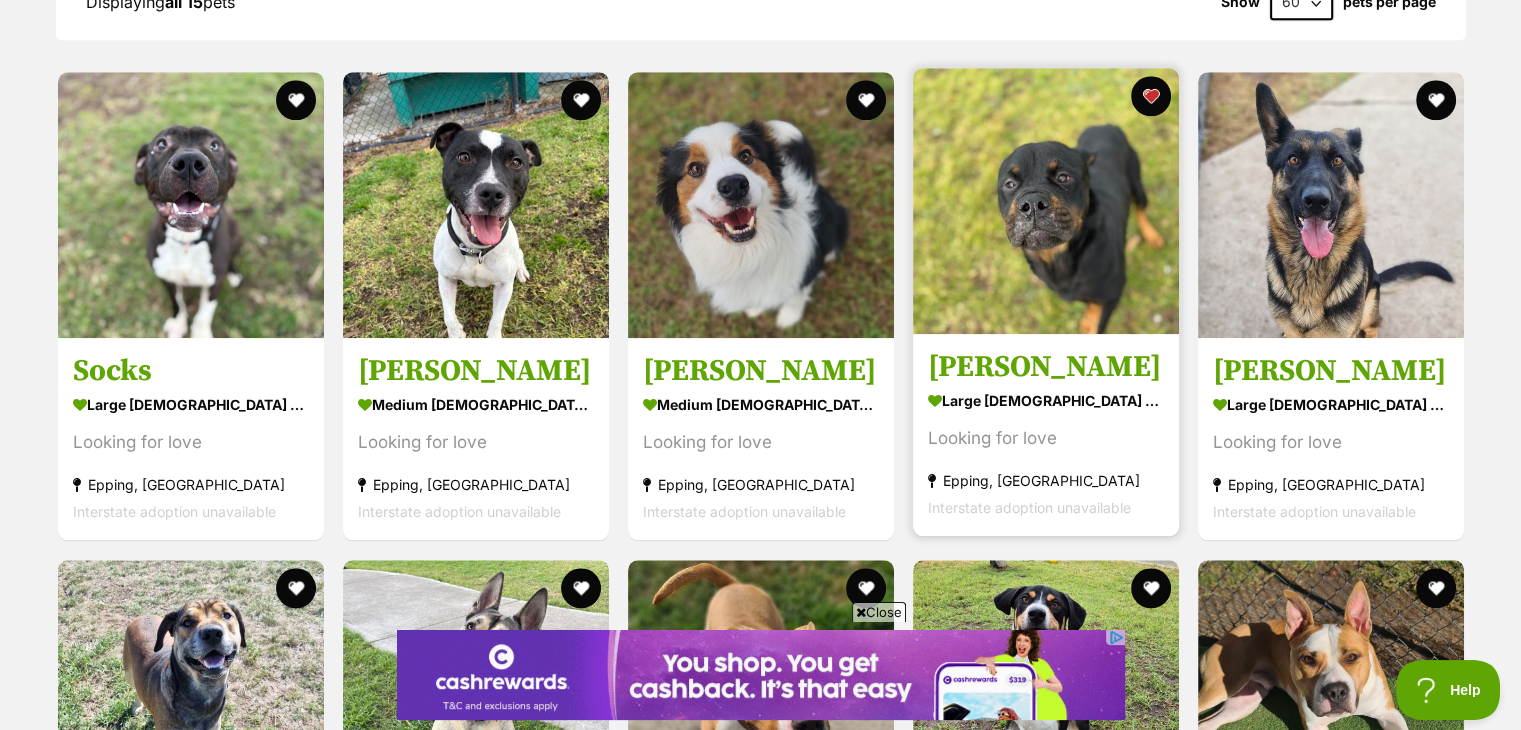 click at bounding box center (1046, 201) 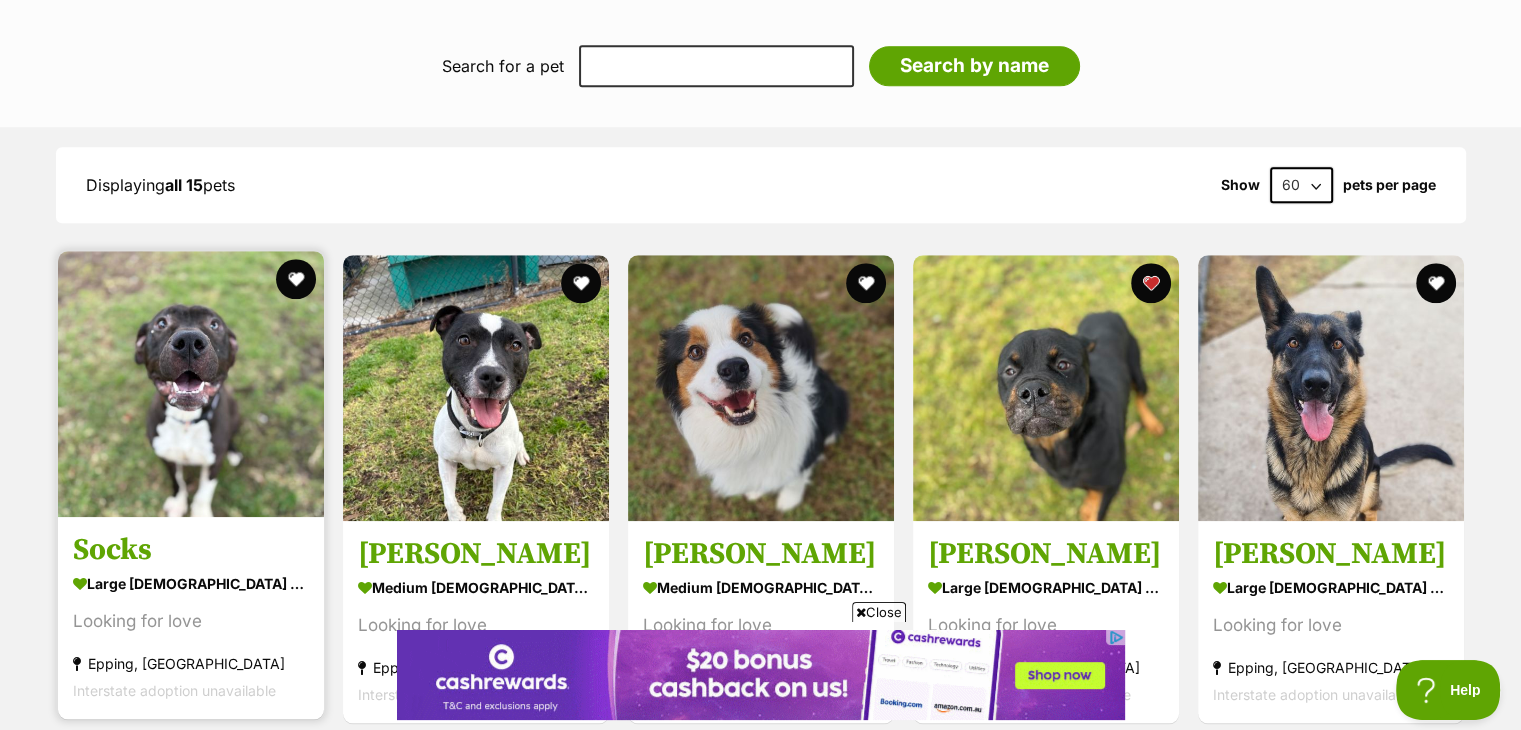 scroll, scrollTop: 1972, scrollLeft: 0, axis: vertical 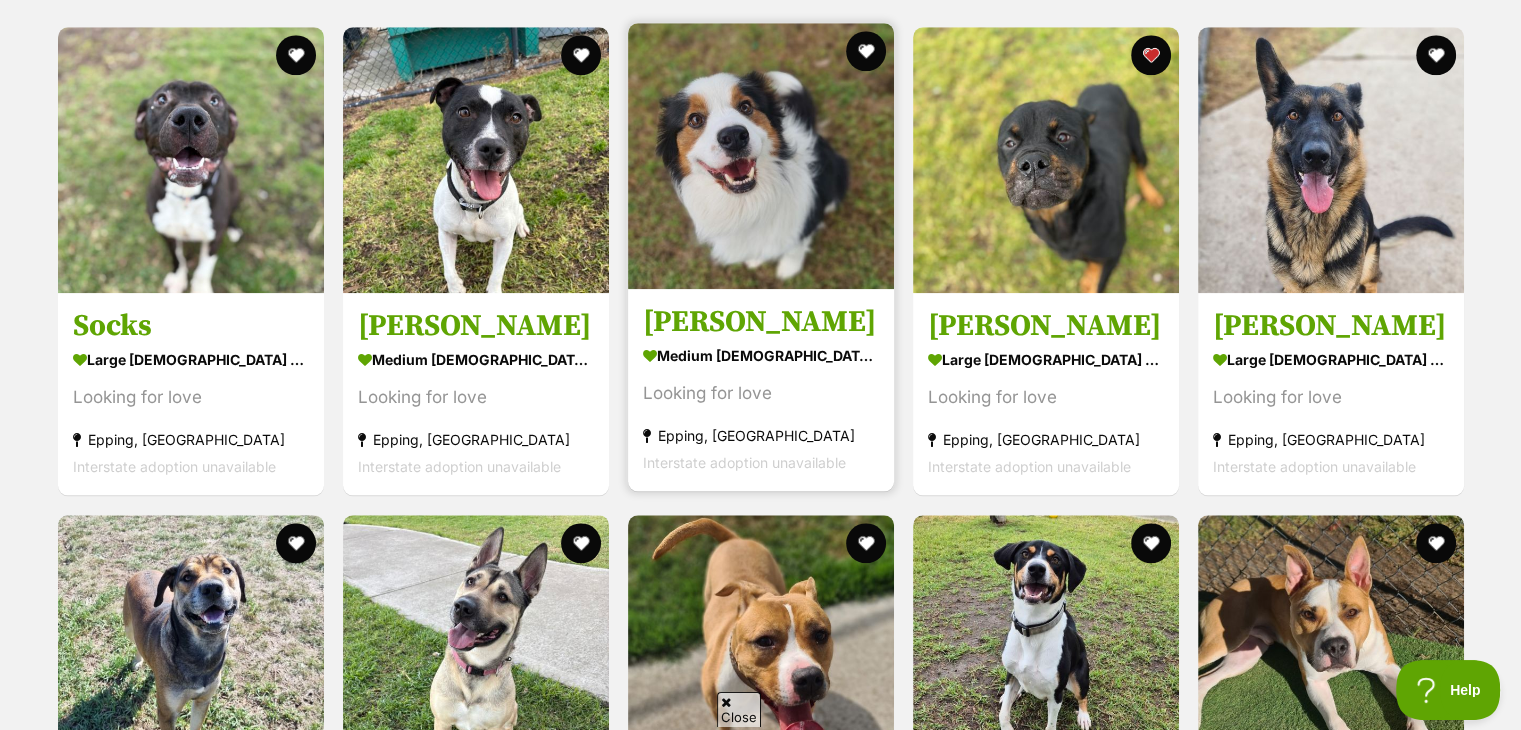 click at bounding box center [761, 156] 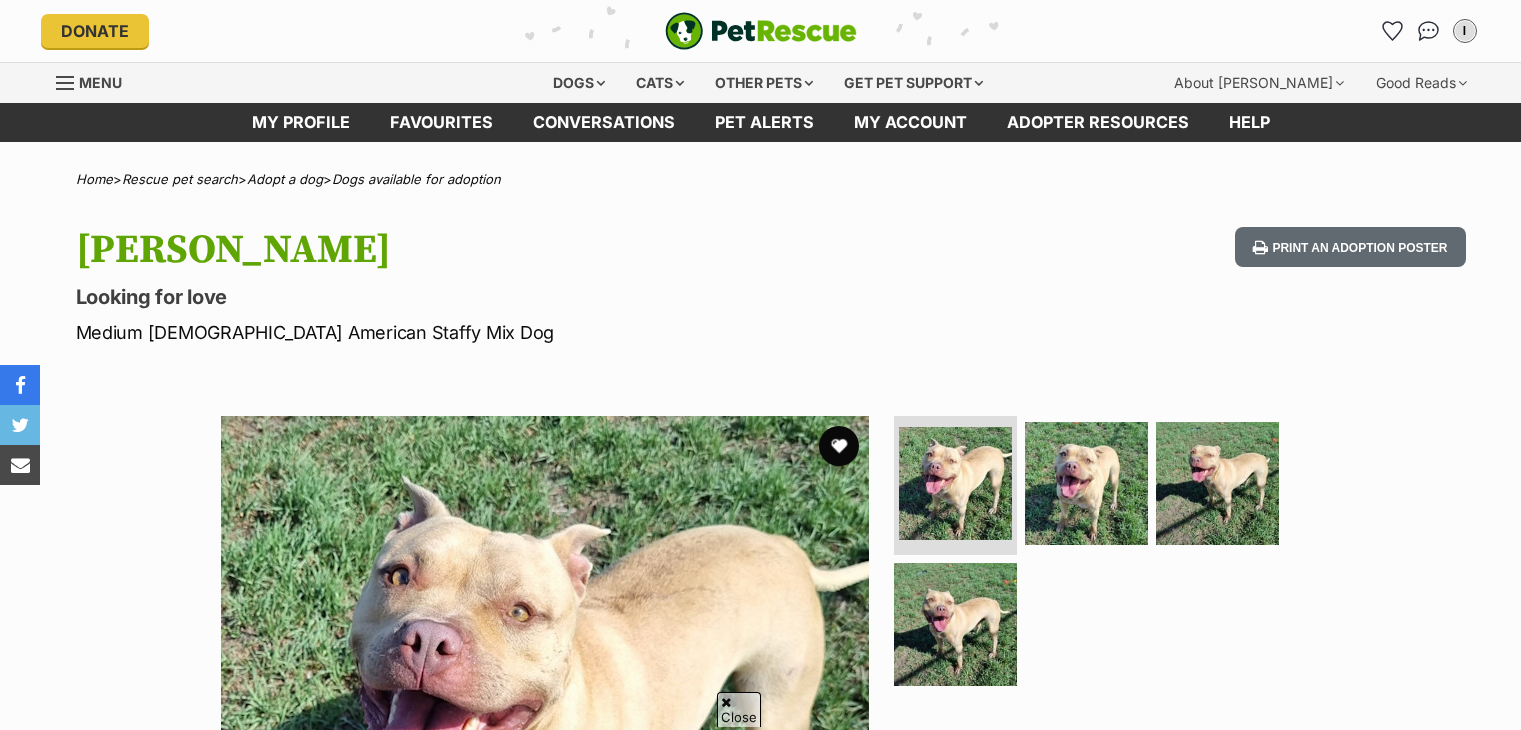 scroll, scrollTop: 508, scrollLeft: 0, axis: vertical 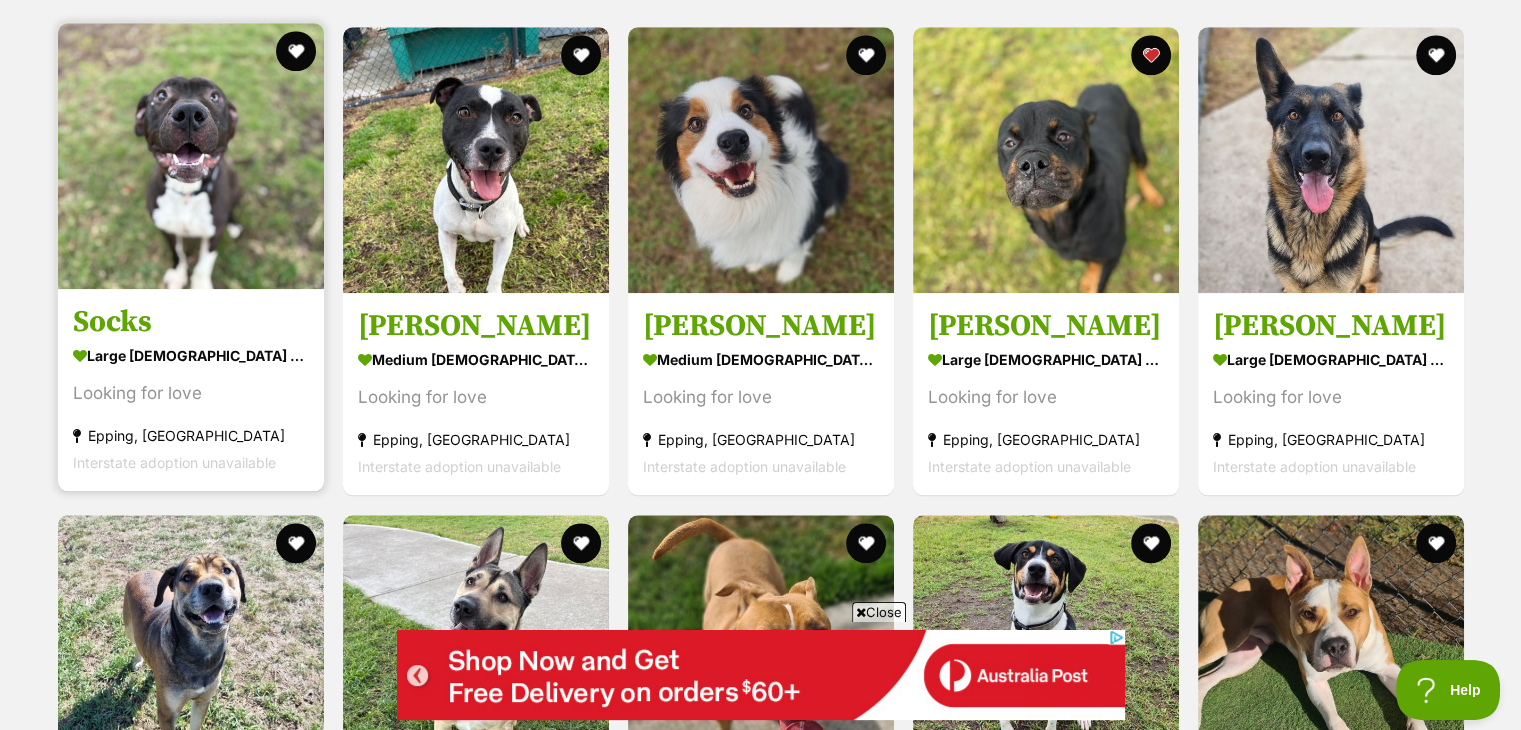 click on "Socks
large male Dog
Looking for love
Epping, VIC
Interstate adoption unavailable" at bounding box center [191, 390] 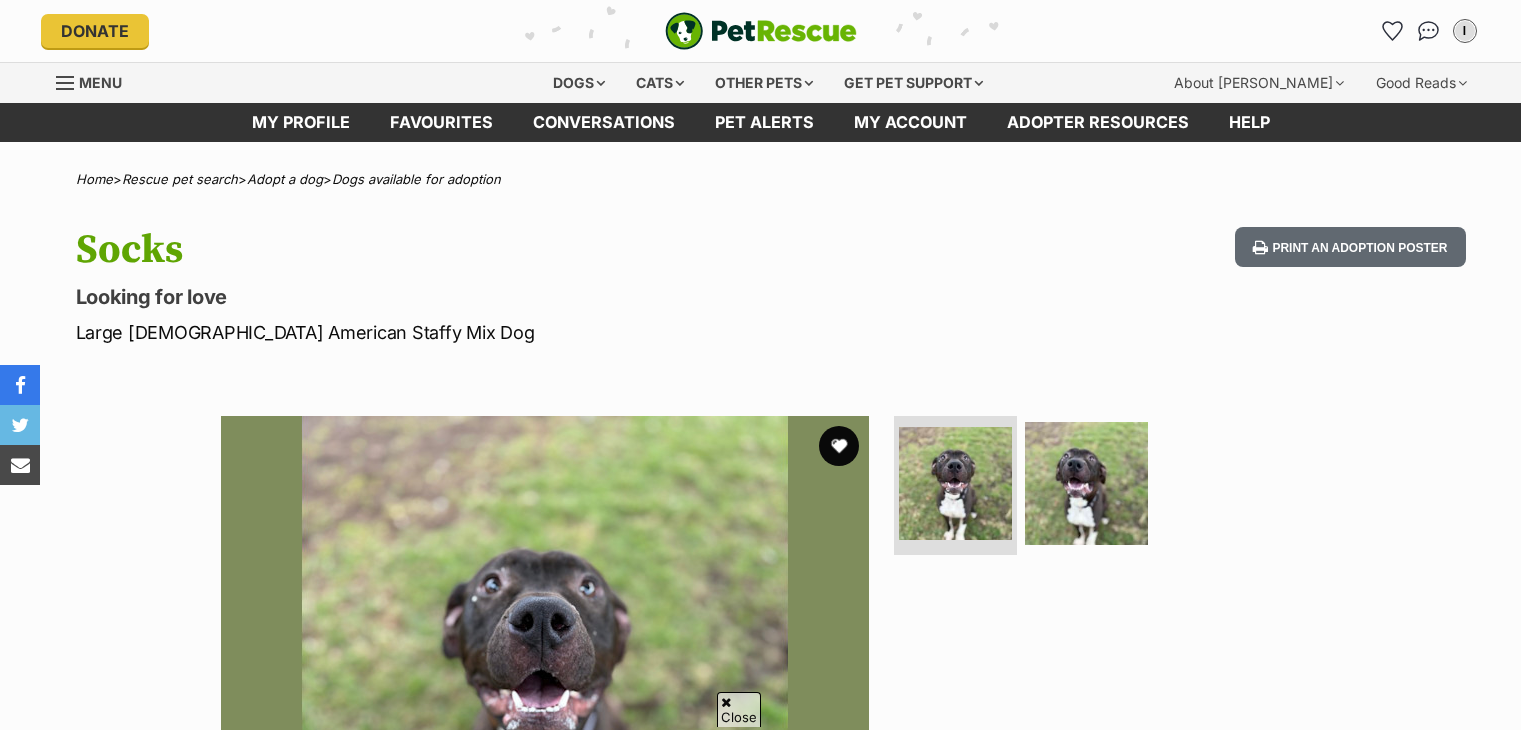 scroll, scrollTop: 578, scrollLeft: 0, axis: vertical 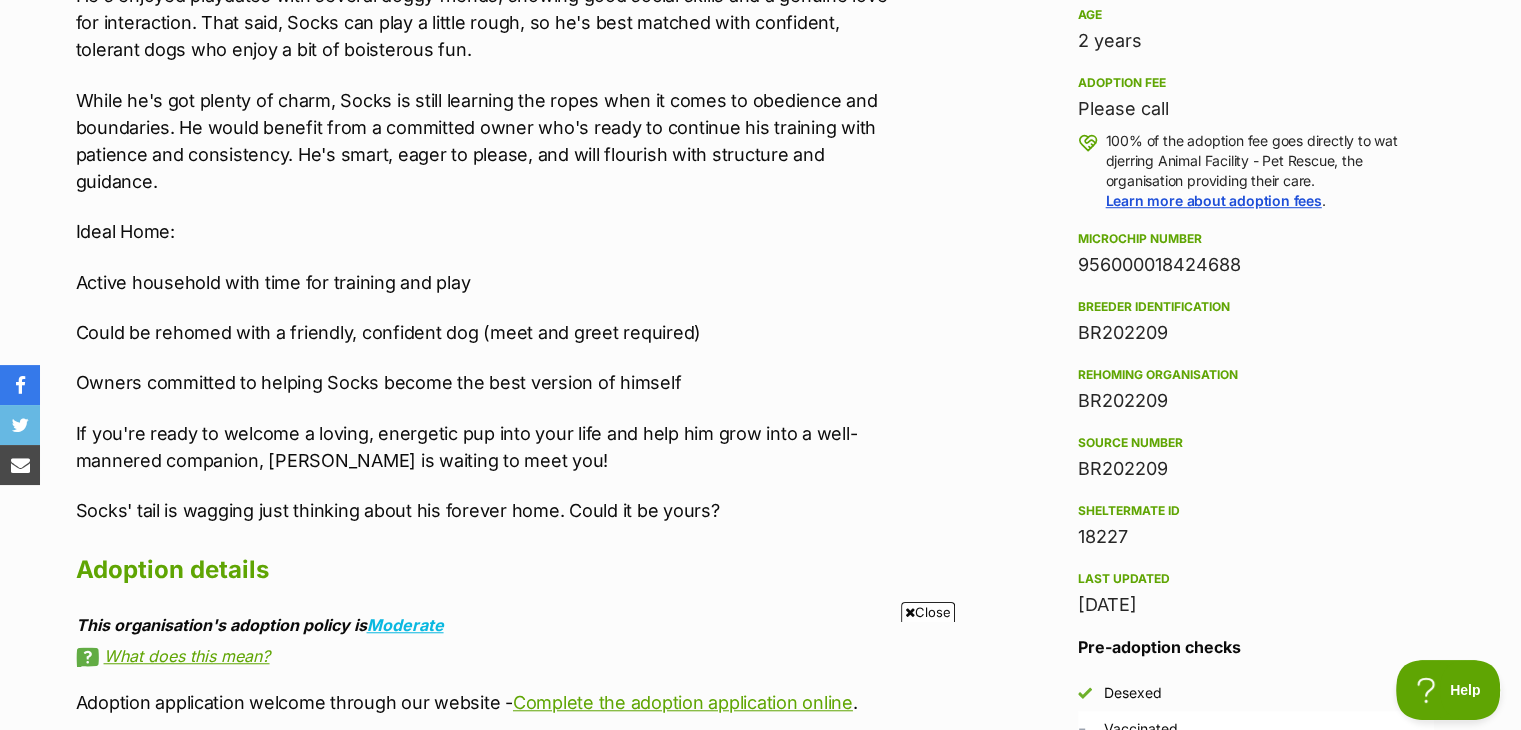 click on "Active household with time for training and play" at bounding box center [489, 282] 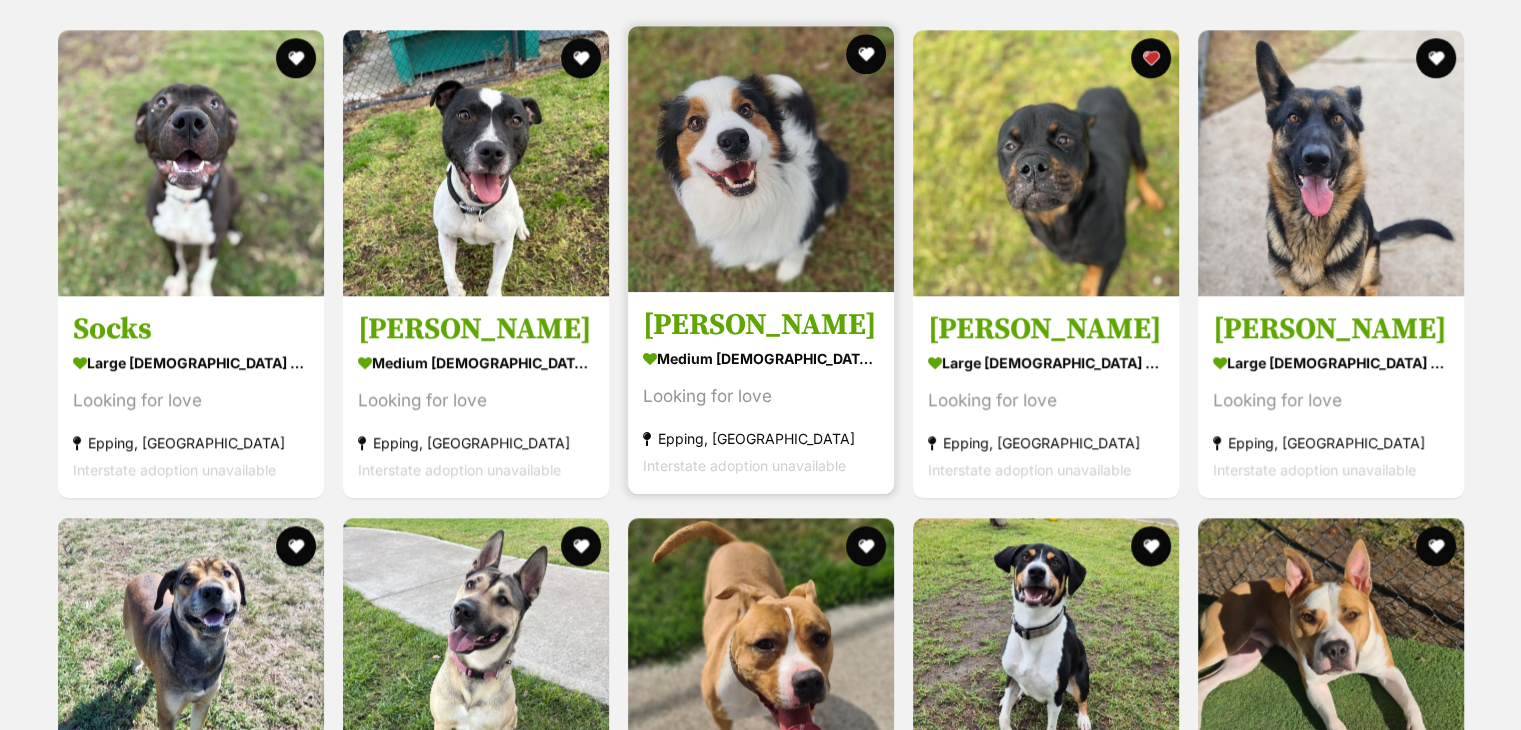 scroll, scrollTop: 0, scrollLeft: 0, axis: both 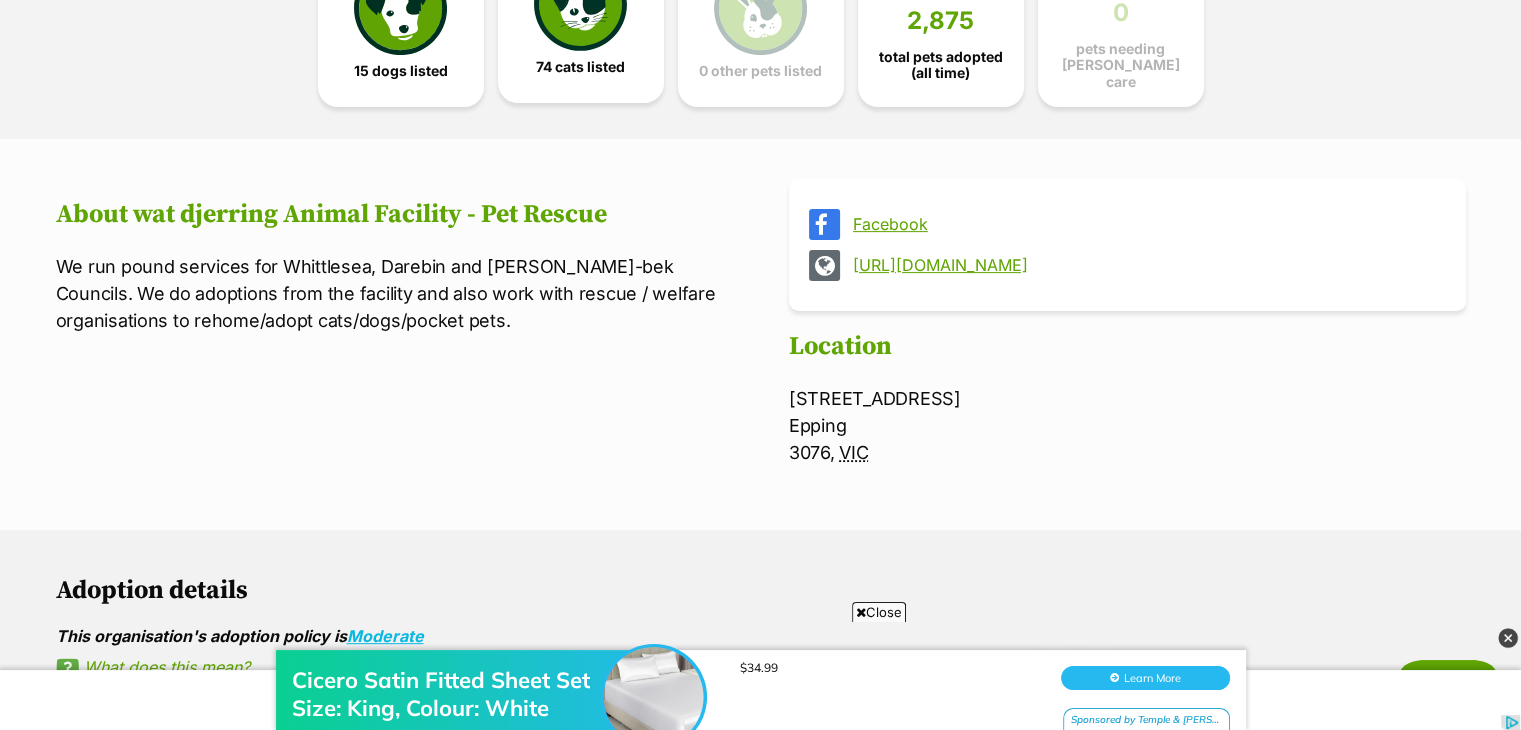 click on "74 cats listed" at bounding box center [581, 17] 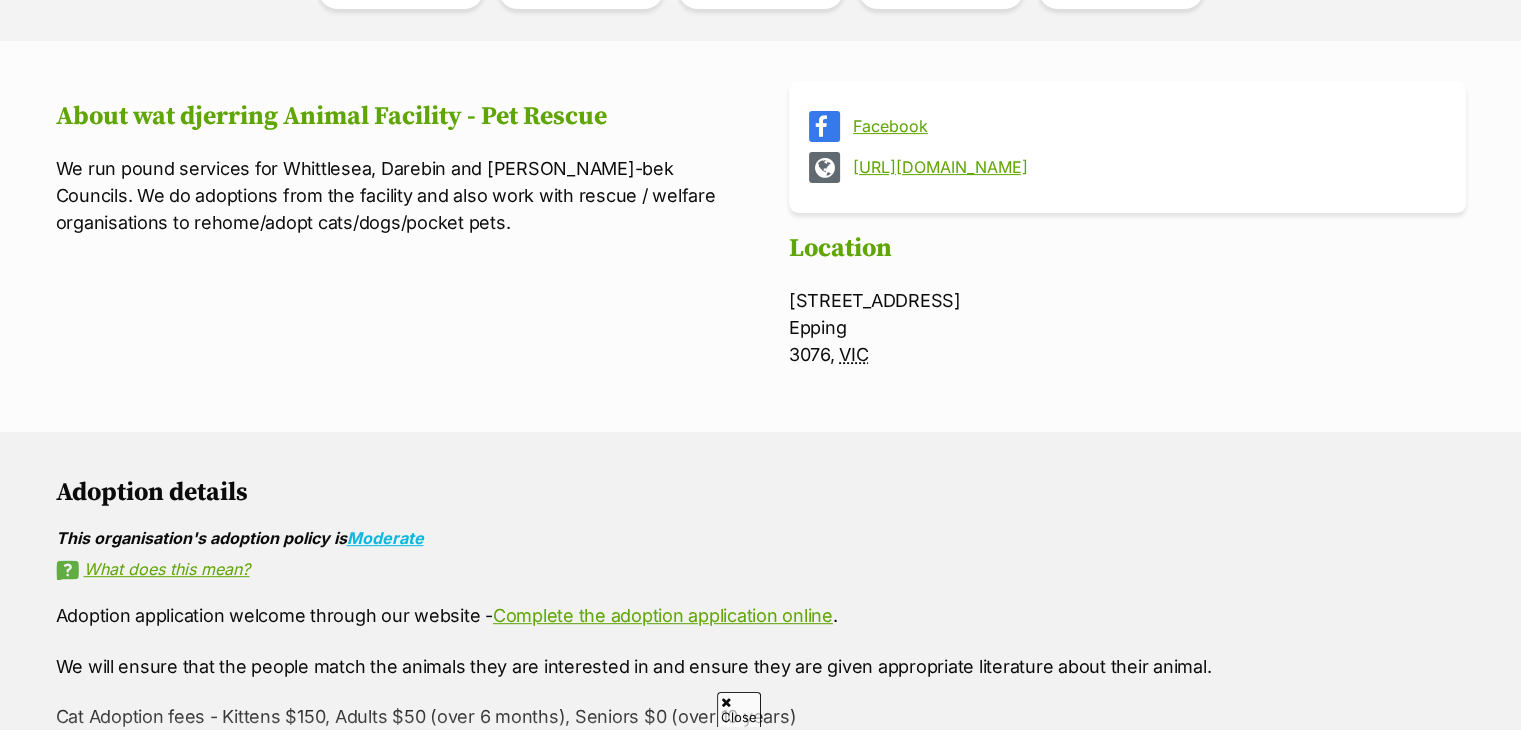 scroll, scrollTop: 1640, scrollLeft: 0, axis: vertical 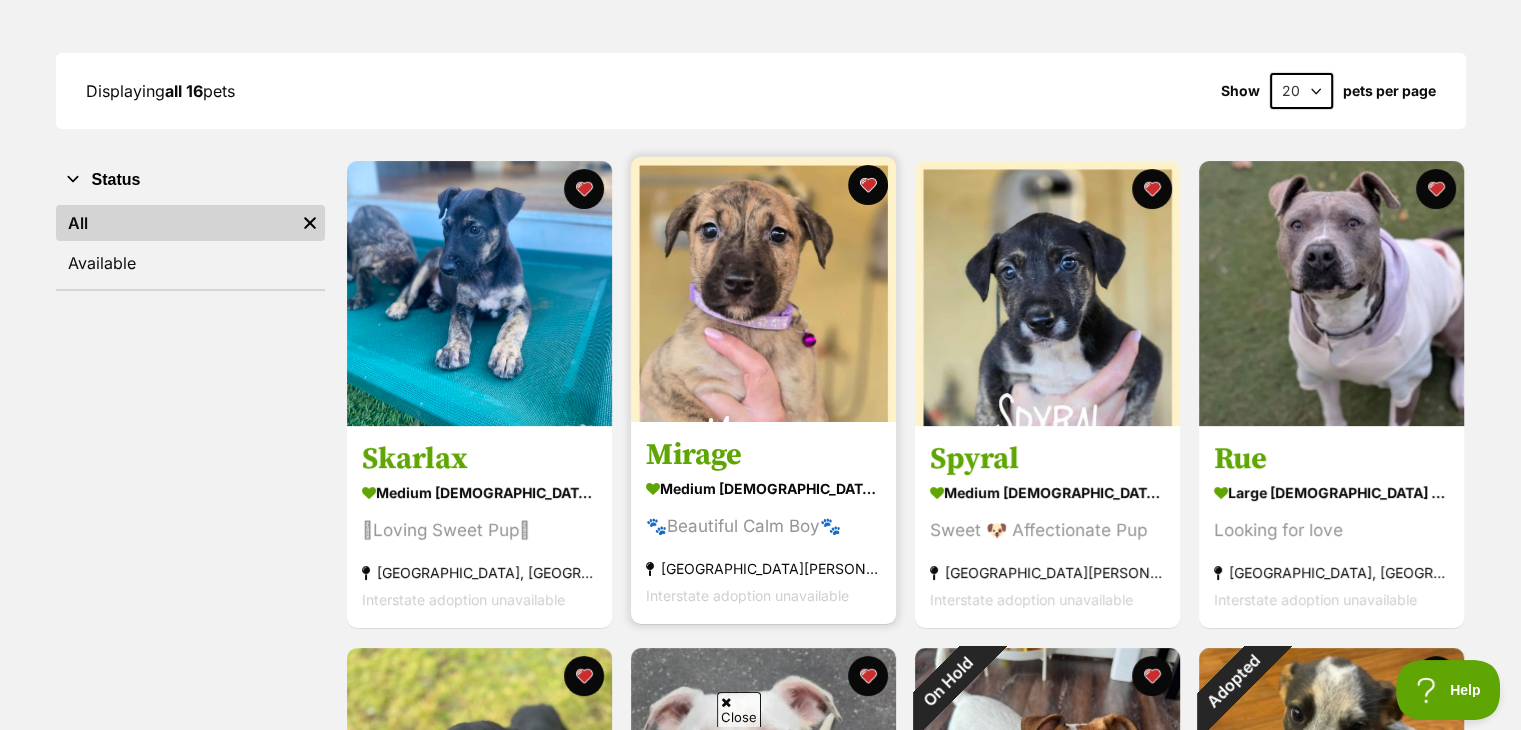 click on "Mirage" at bounding box center [763, 456] 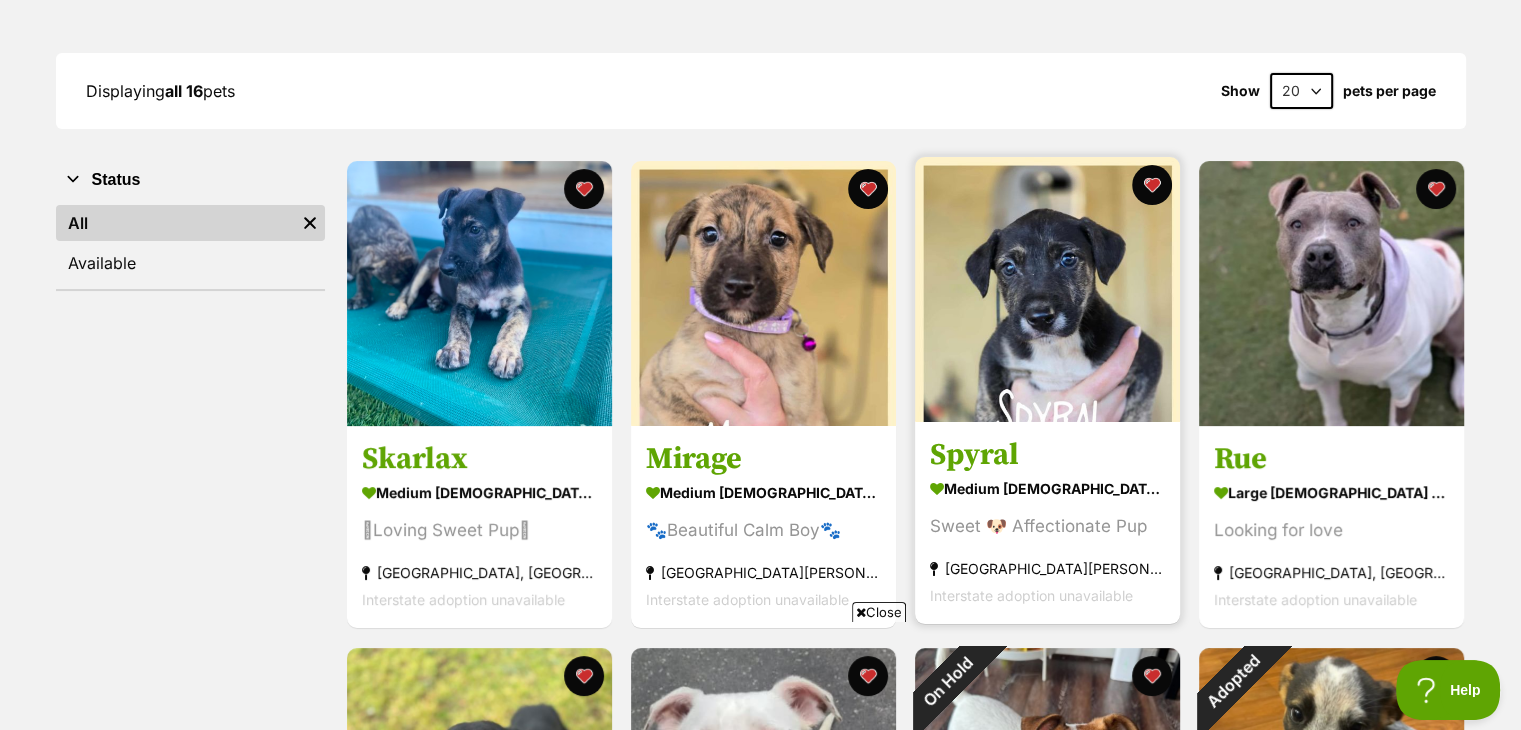 click at bounding box center [1047, 289] 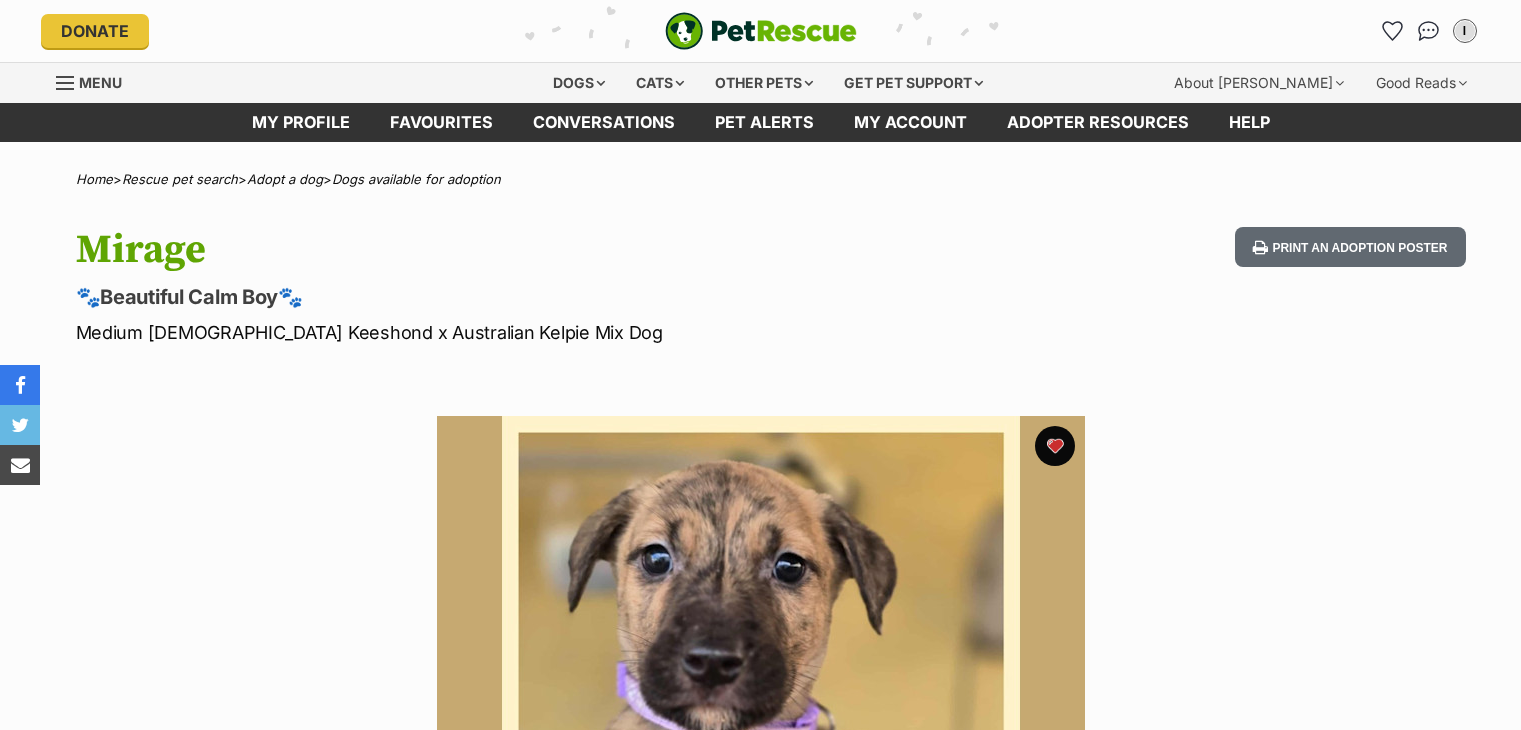 scroll, scrollTop: 684, scrollLeft: 0, axis: vertical 